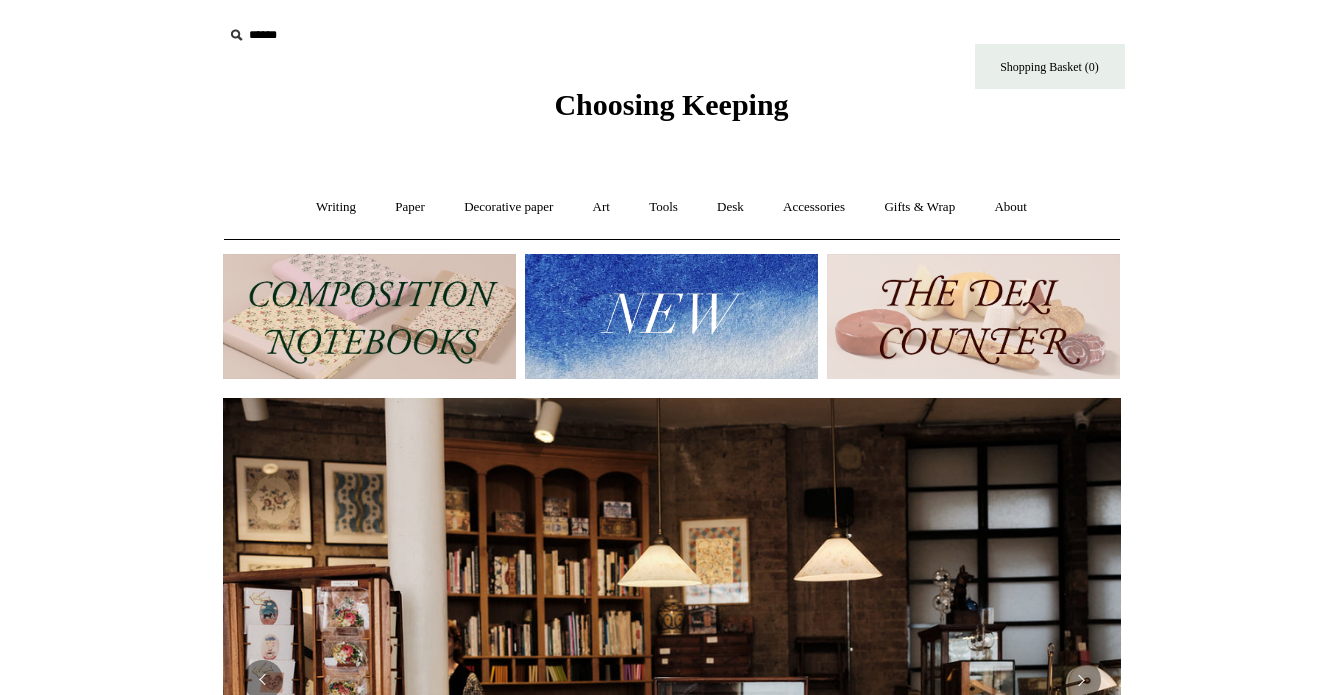 scroll, scrollTop: 0, scrollLeft: 0, axis: both 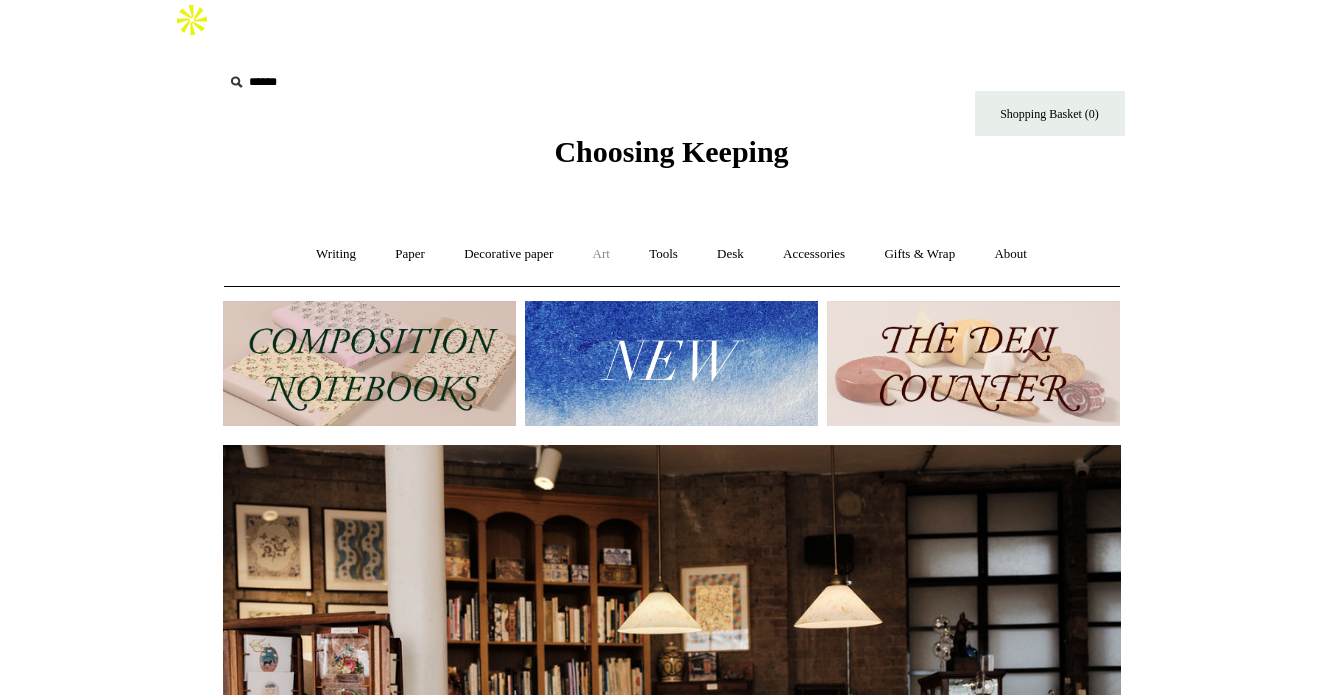 click on "Art +" at bounding box center [601, 254] 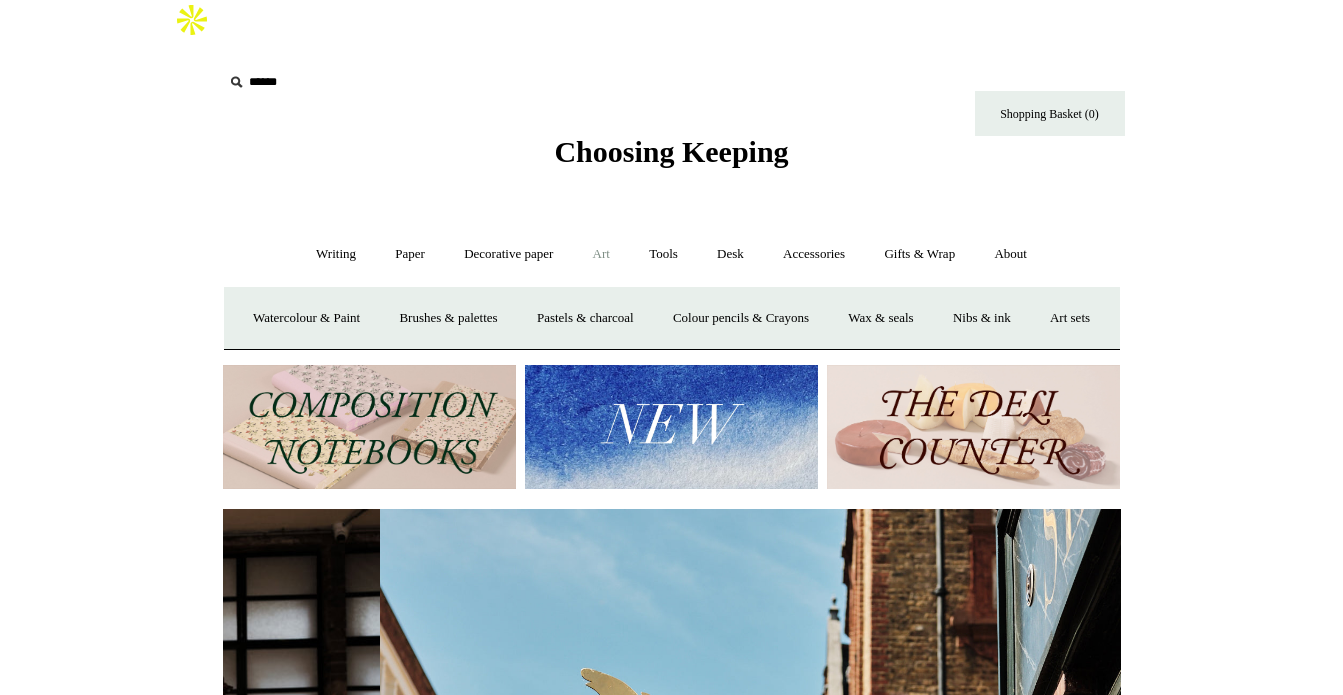 scroll, scrollTop: 0, scrollLeft: 898, axis: horizontal 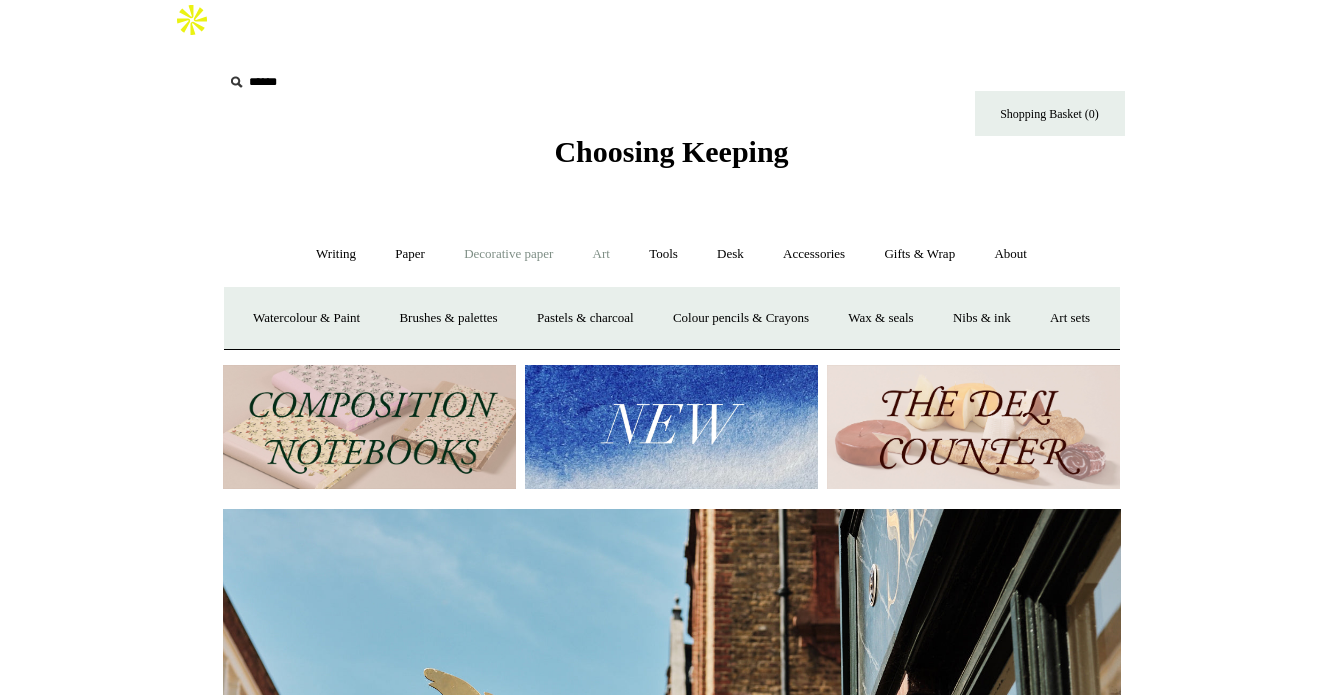click on "Decorative paper +" at bounding box center (508, 254) 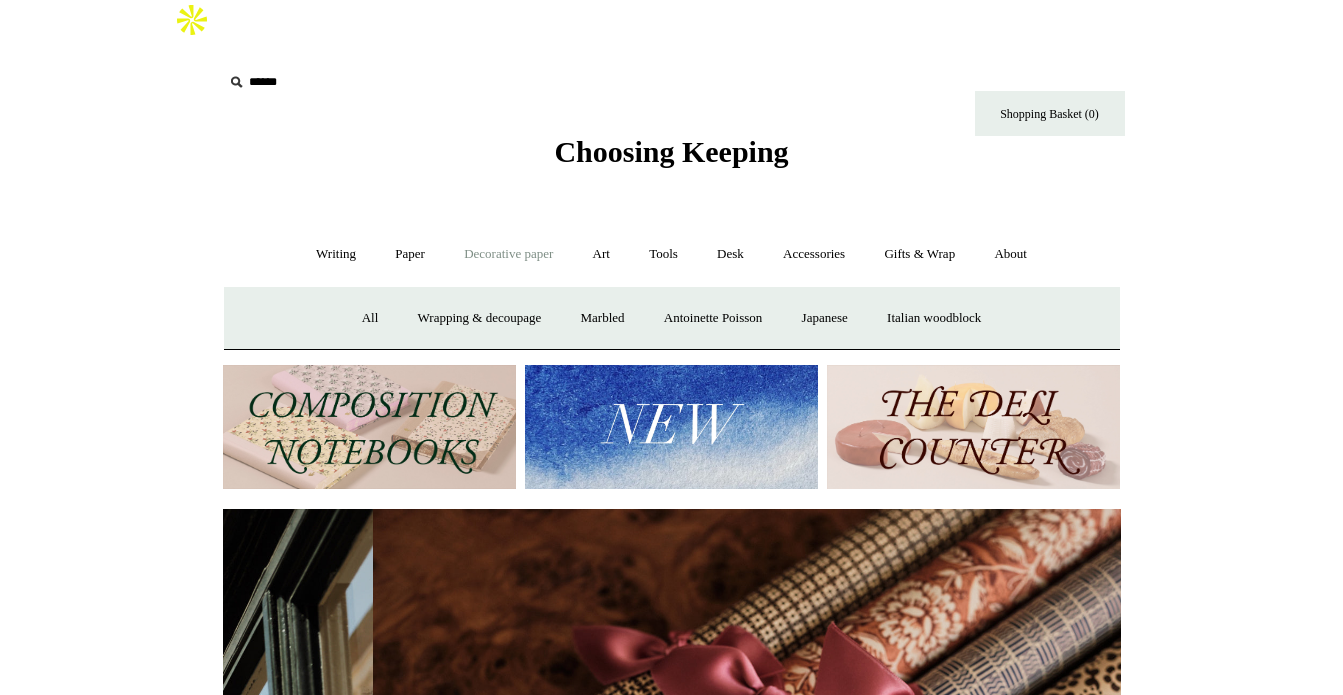 scroll, scrollTop: 0, scrollLeft: 1796, axis: horizontal 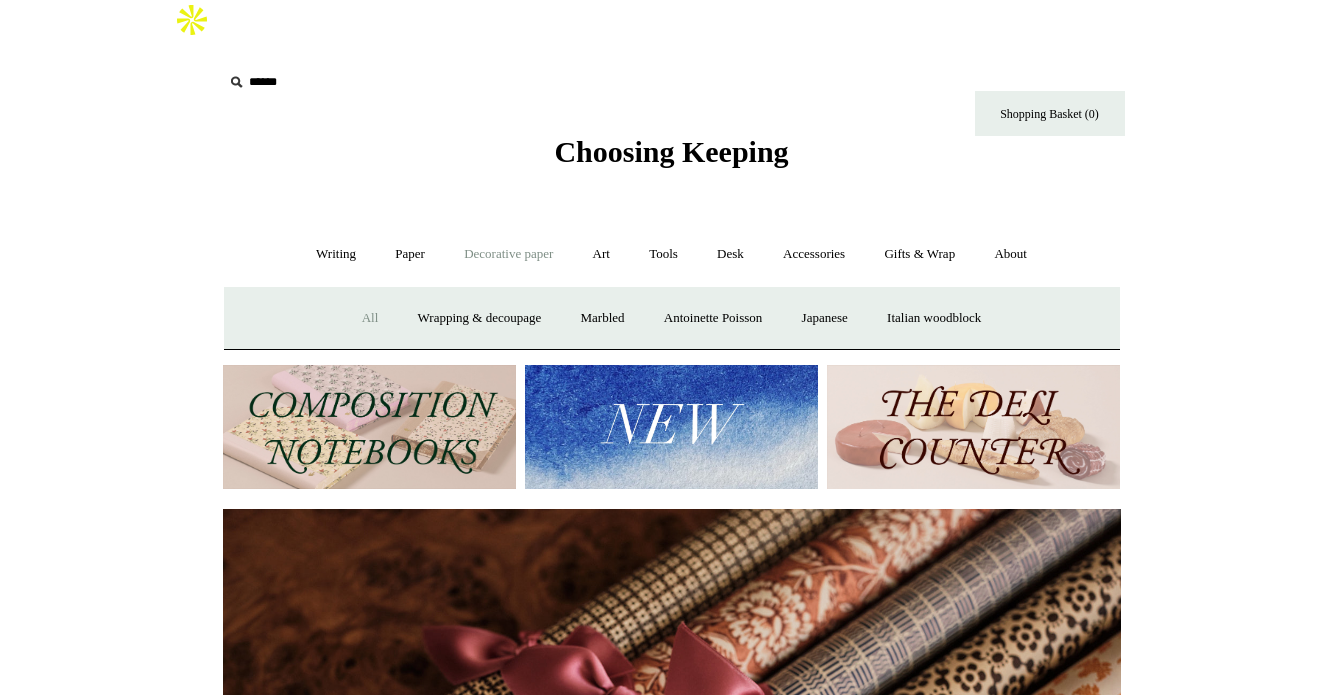 click on "All" at bounding box center (370, 318) 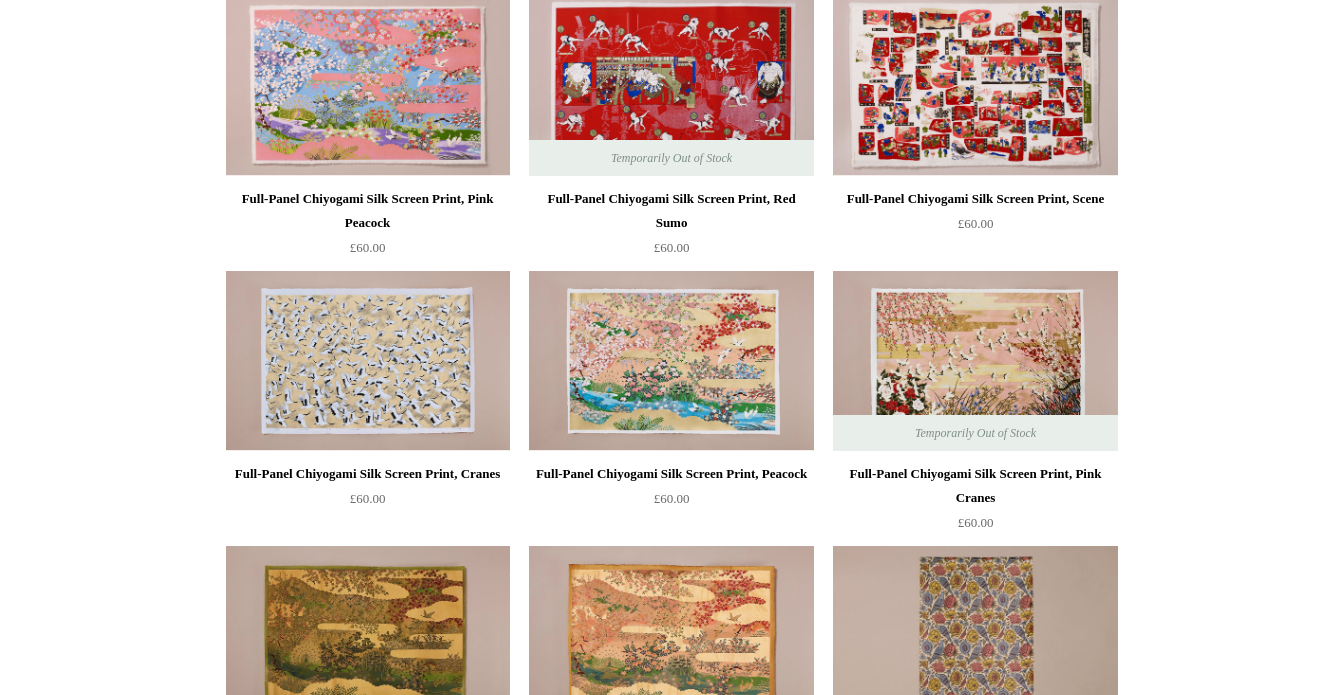 scroll, scrollTop: 313, scrollLeft: 0, axis: vertical 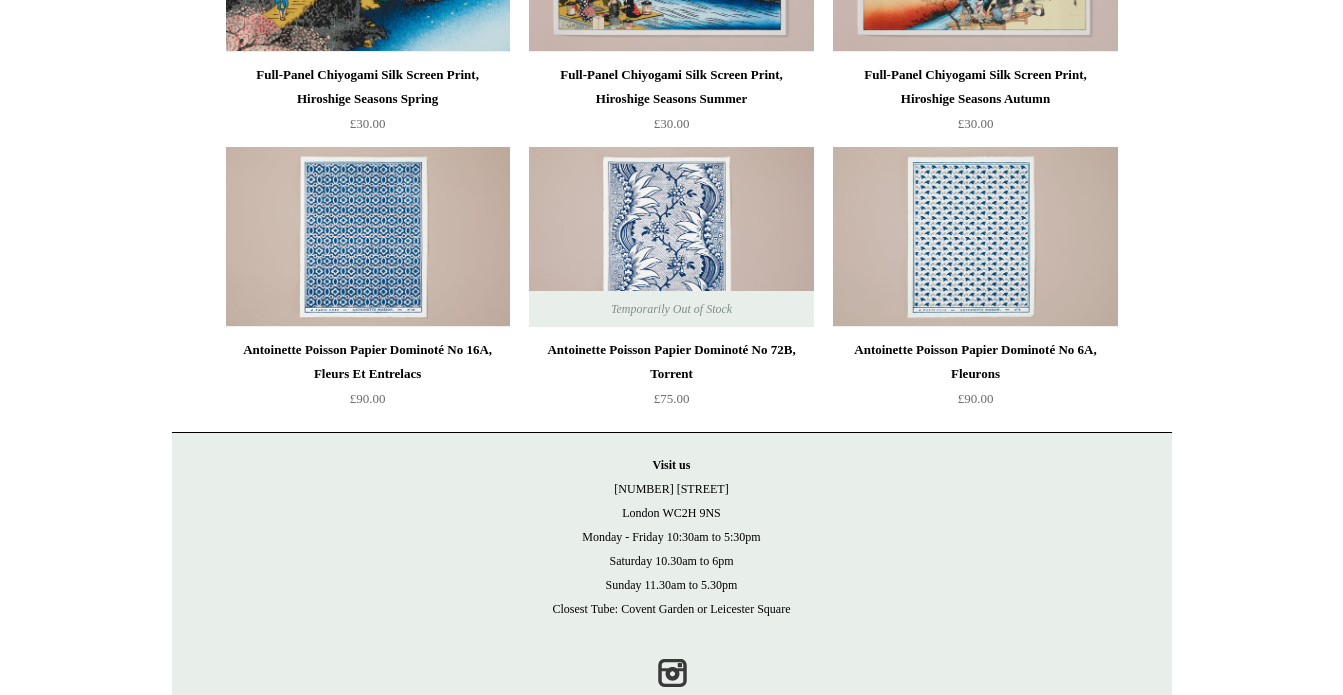 drag, startPoint x: 354, startPoint y: 291, endPoint x: 429, endPoint y: 0, distance: 300.50955 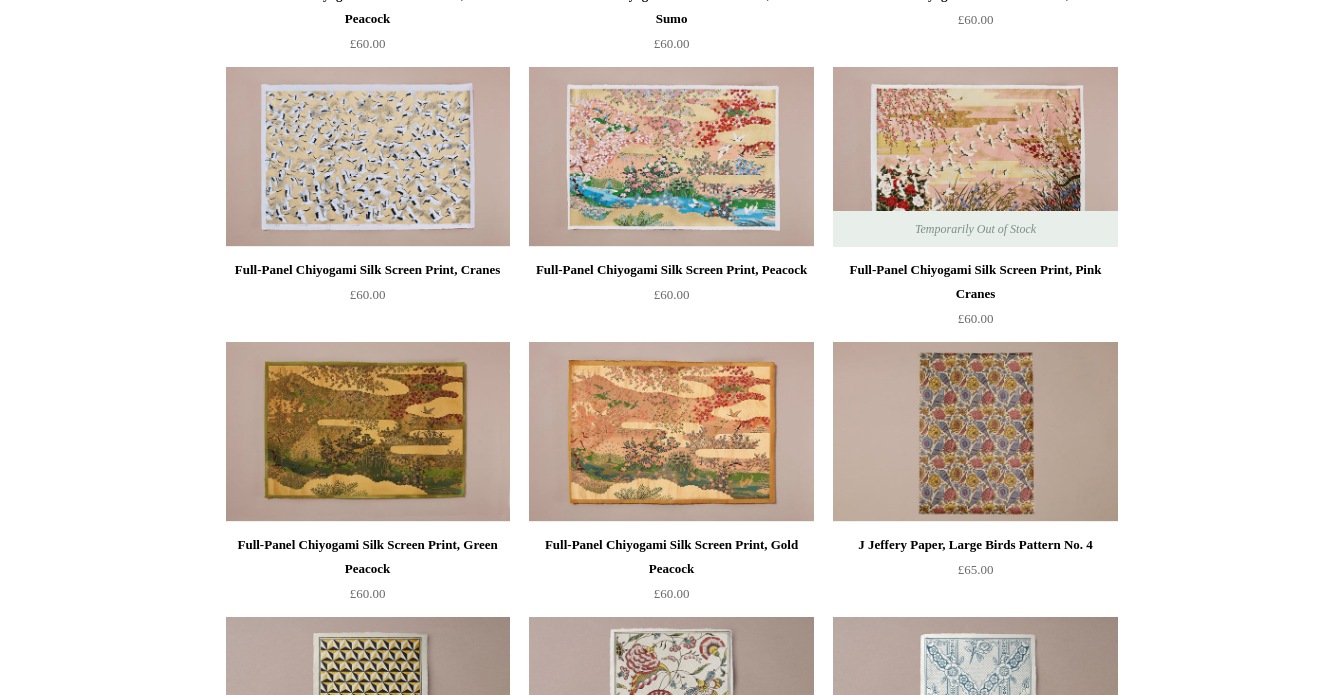 scroll, scrollTop: 482, scrollLeft: 0, axis: vertical 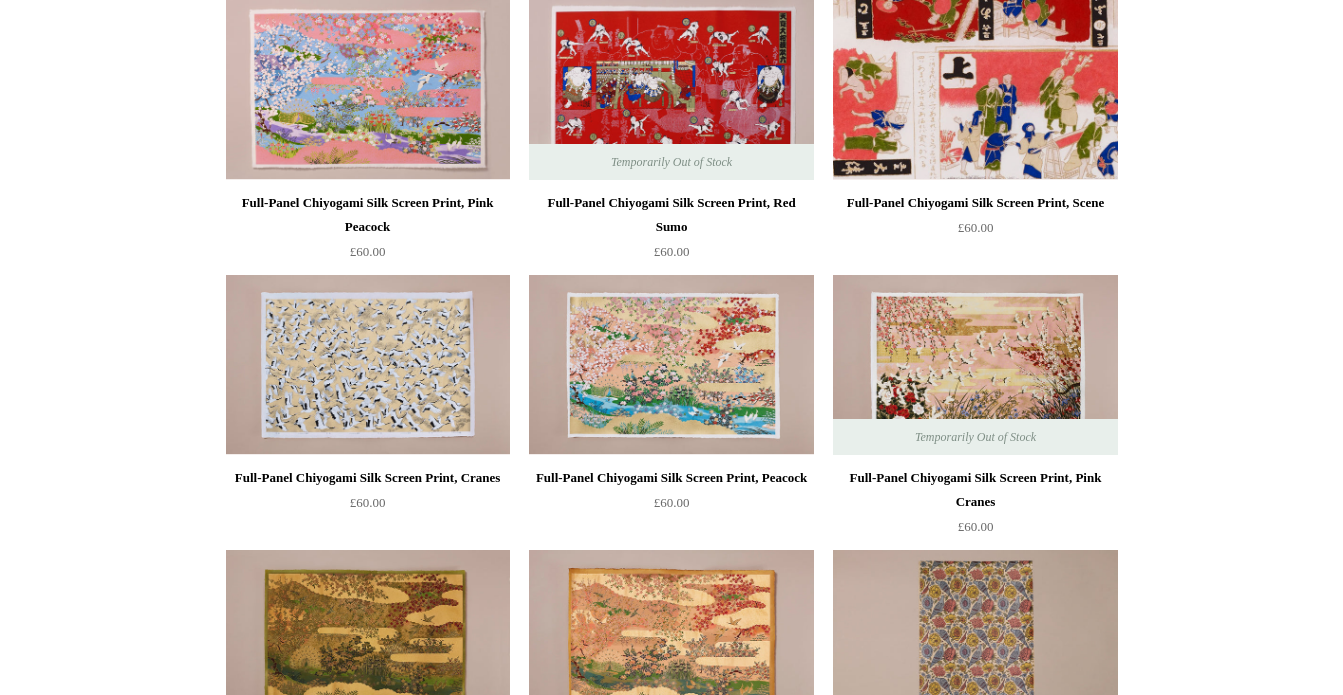 drag, startPoint x: 402, startPoint y: 414, endPoint x: 865, endPoint y: 38, distance: 596.4436 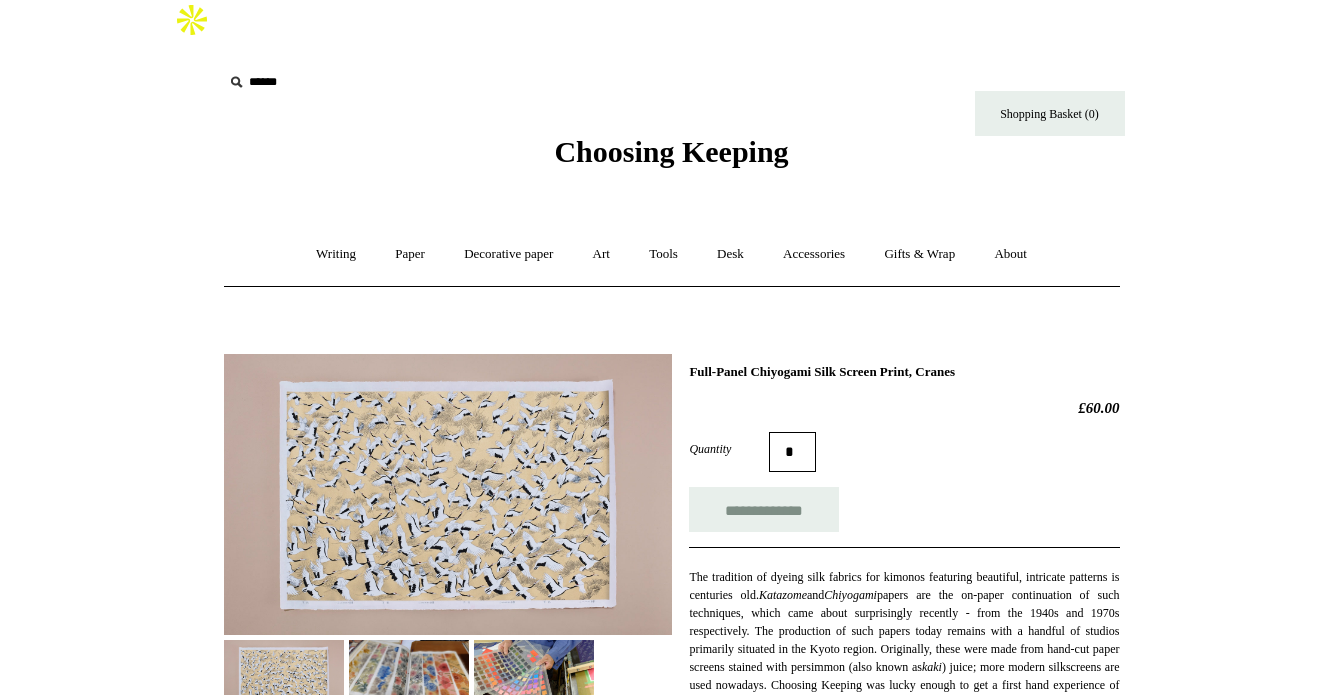 scroll, scrollTop: 0, scrollLeft: 0, axis: both 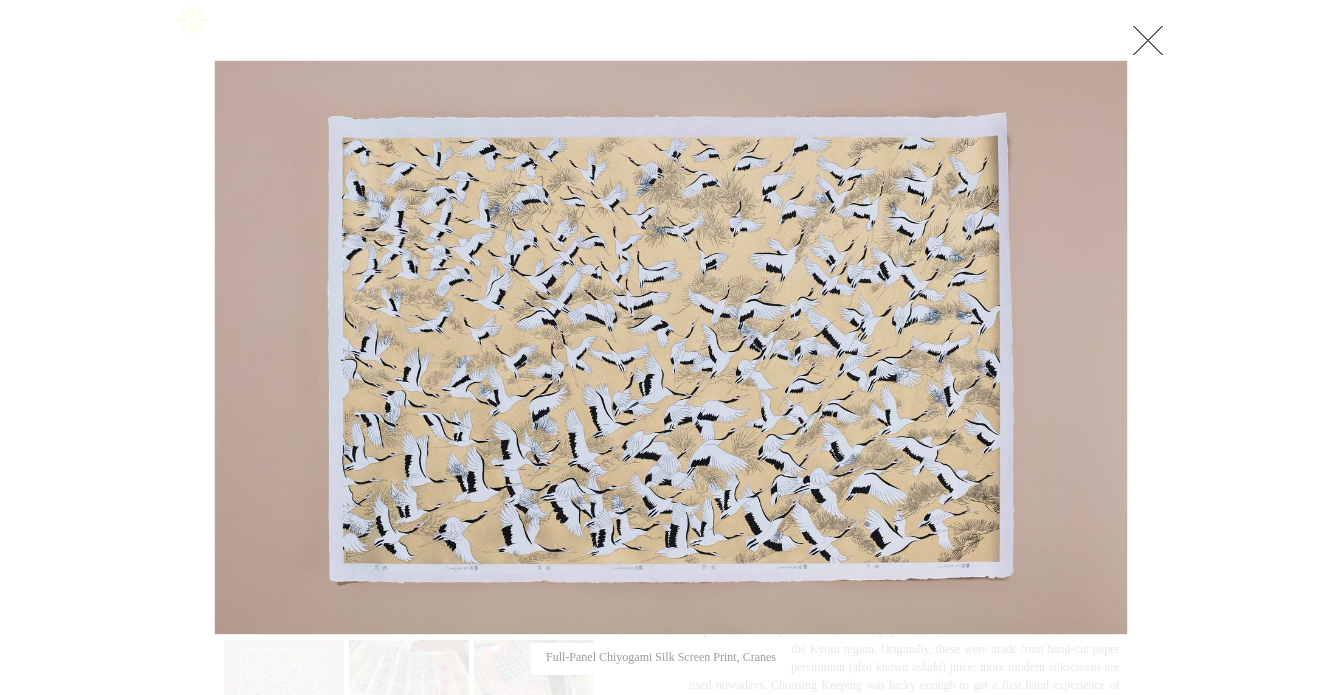 click at bounding box center (1148, 40) 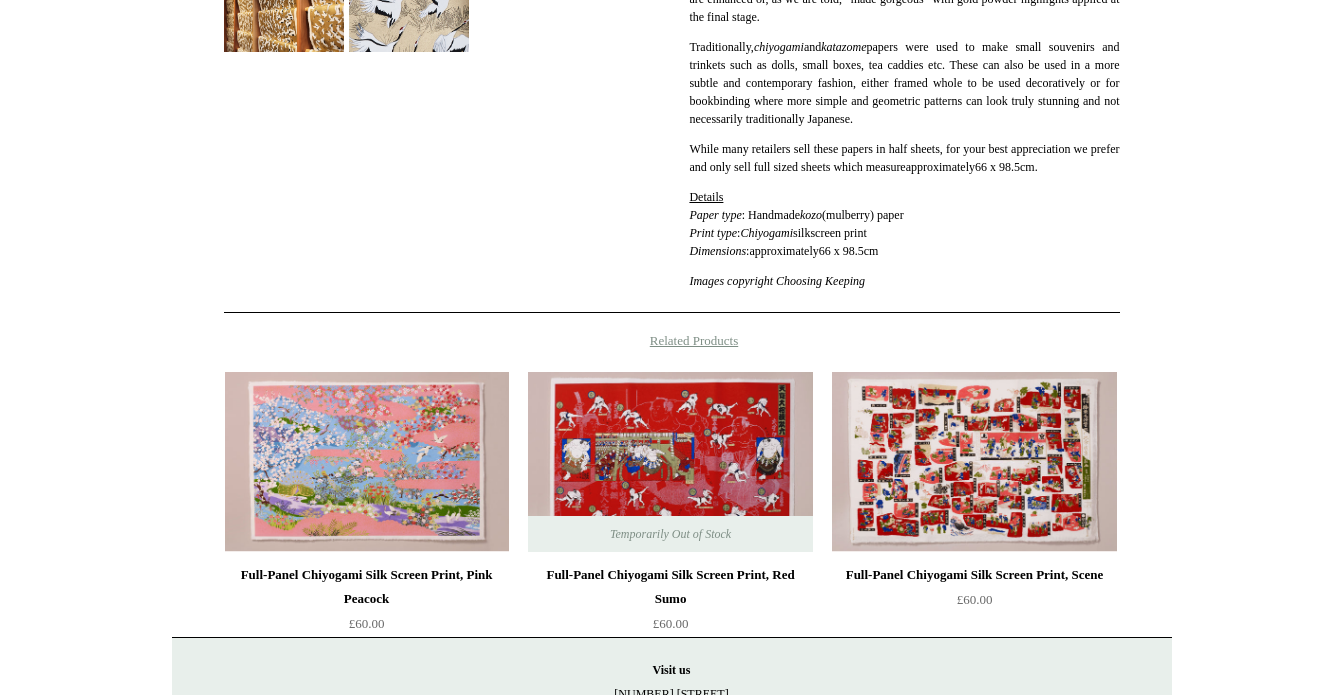scroll, scrollTop: 867, scrollLeft: 0, axis: vertical 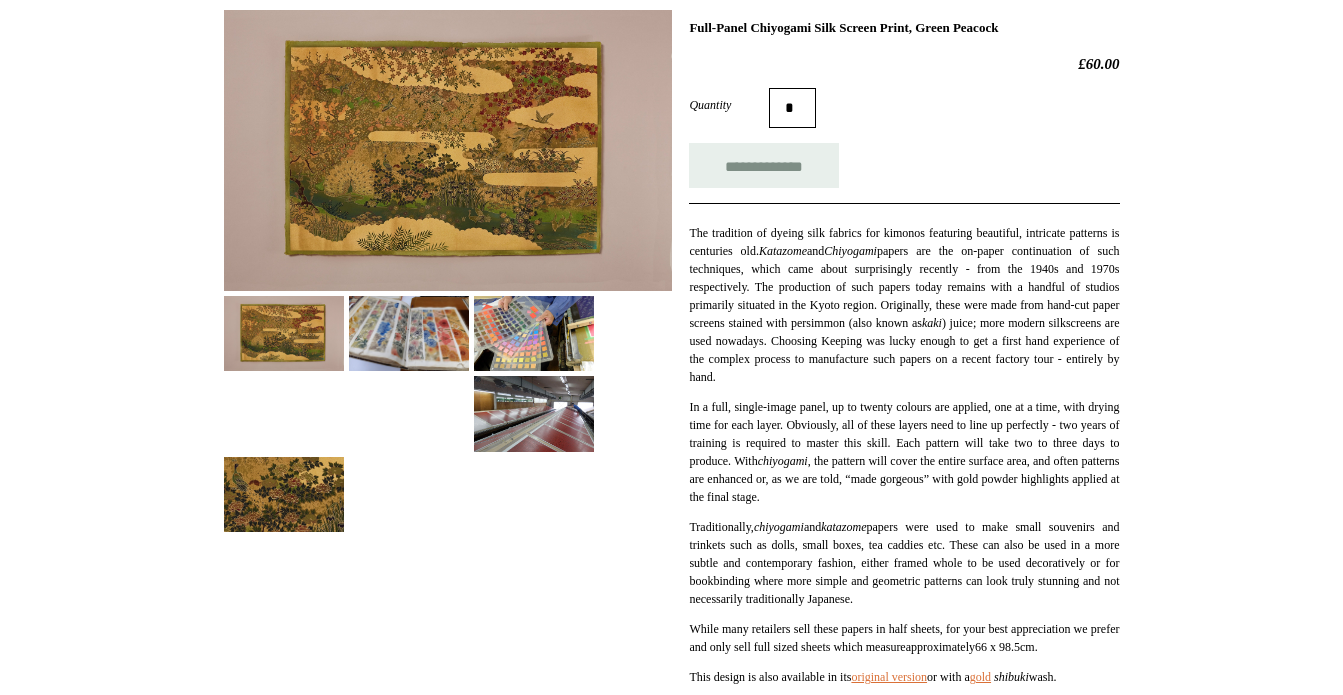 click at bounding box center [448, 150] 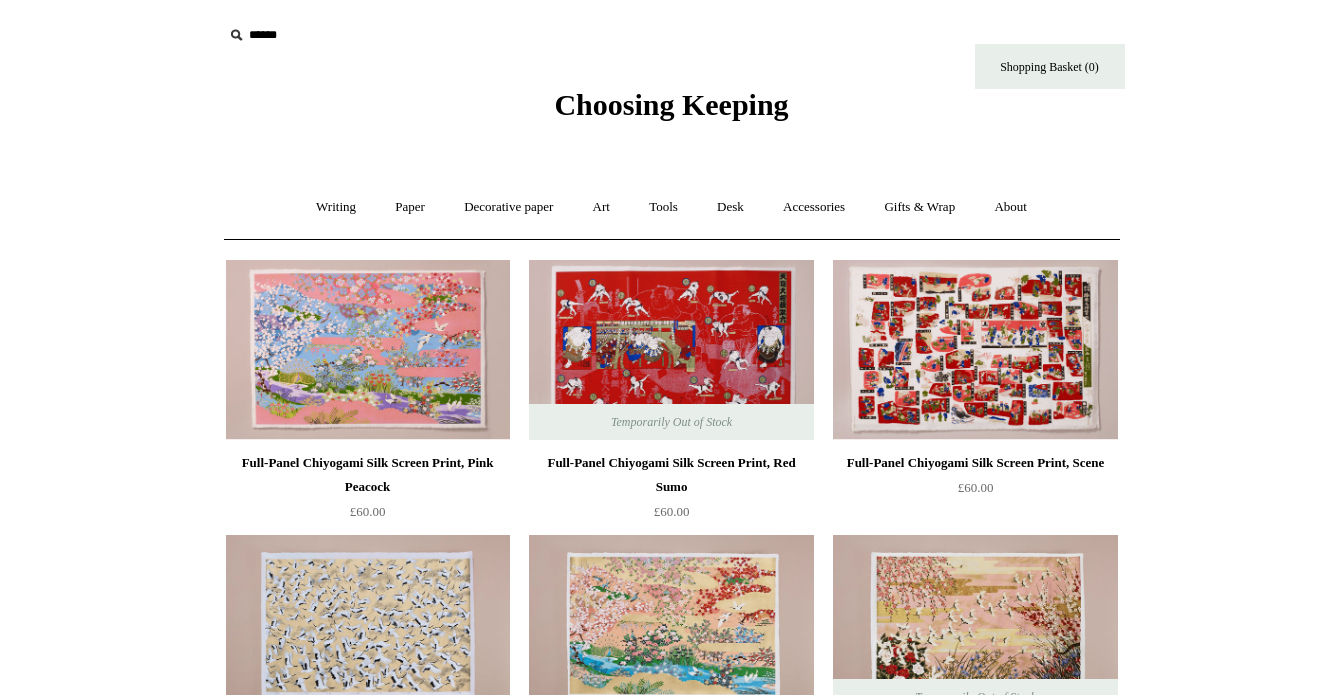 scroll, scrollTop: 307, scrollLeft: 0, axis: vertical 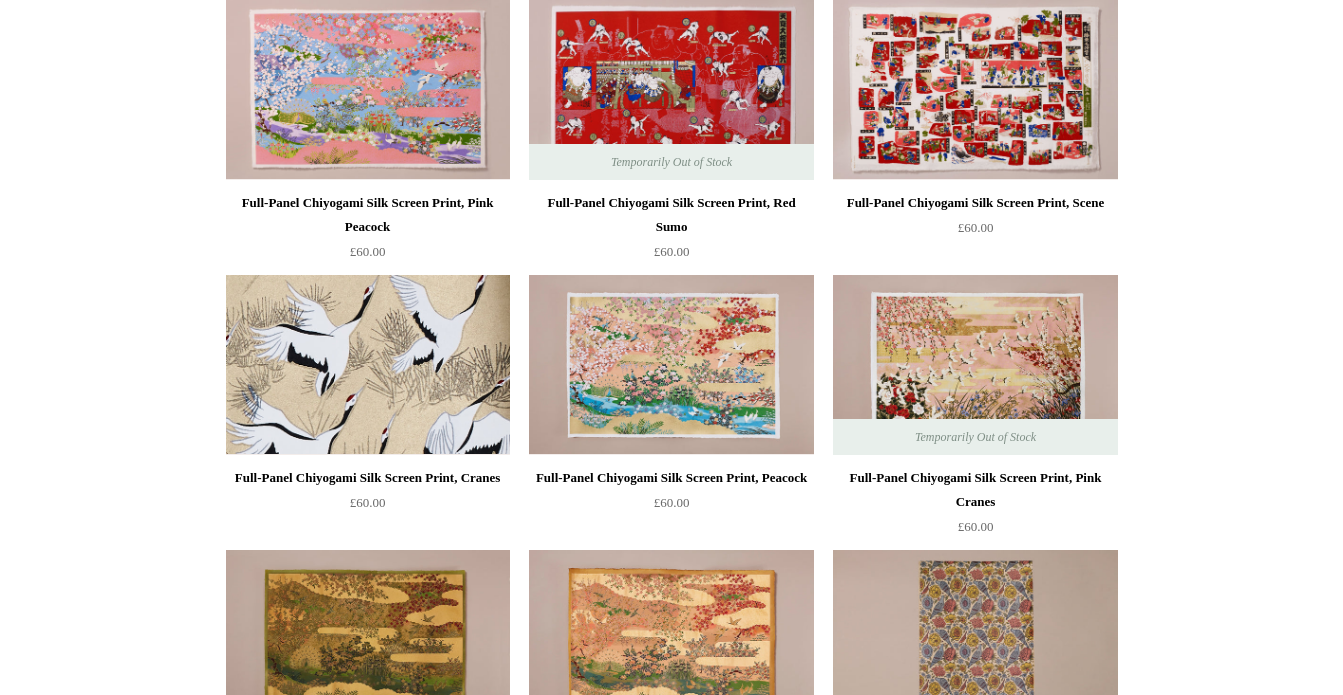 click at bounding box center [368, 365] 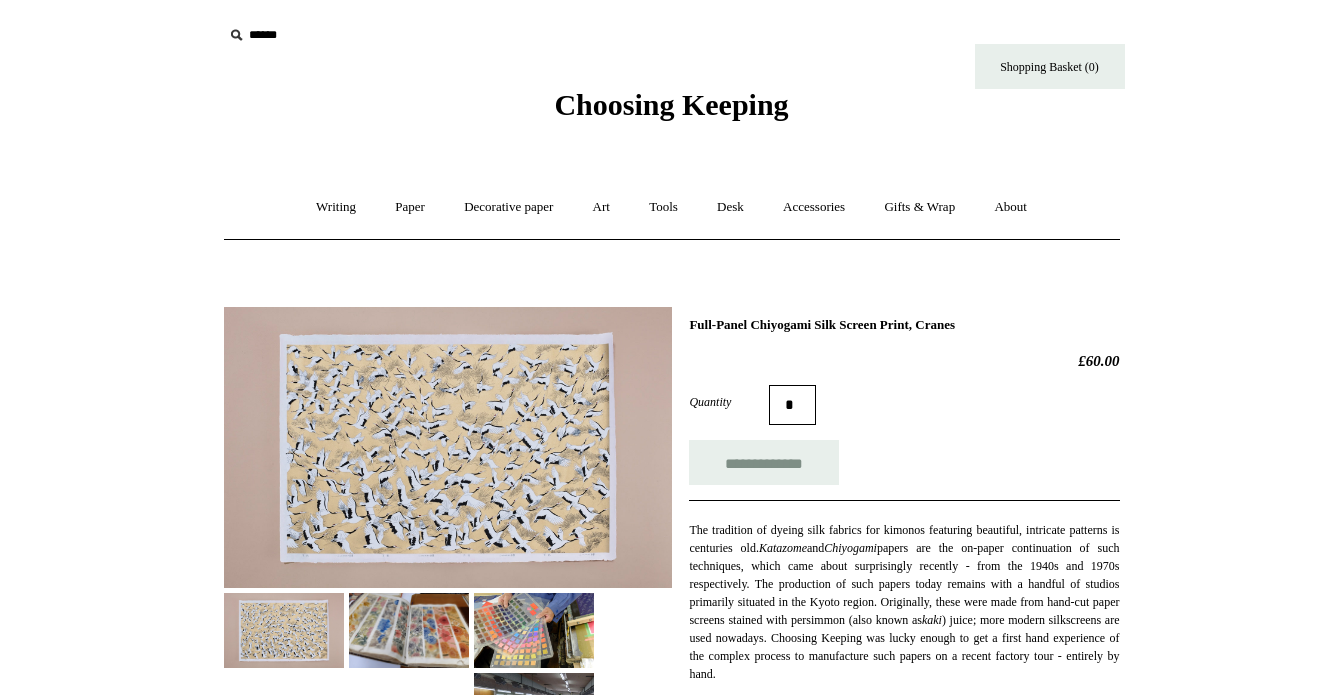 scroll, scrollTop: 0, scrollLeft: 0, axis: both 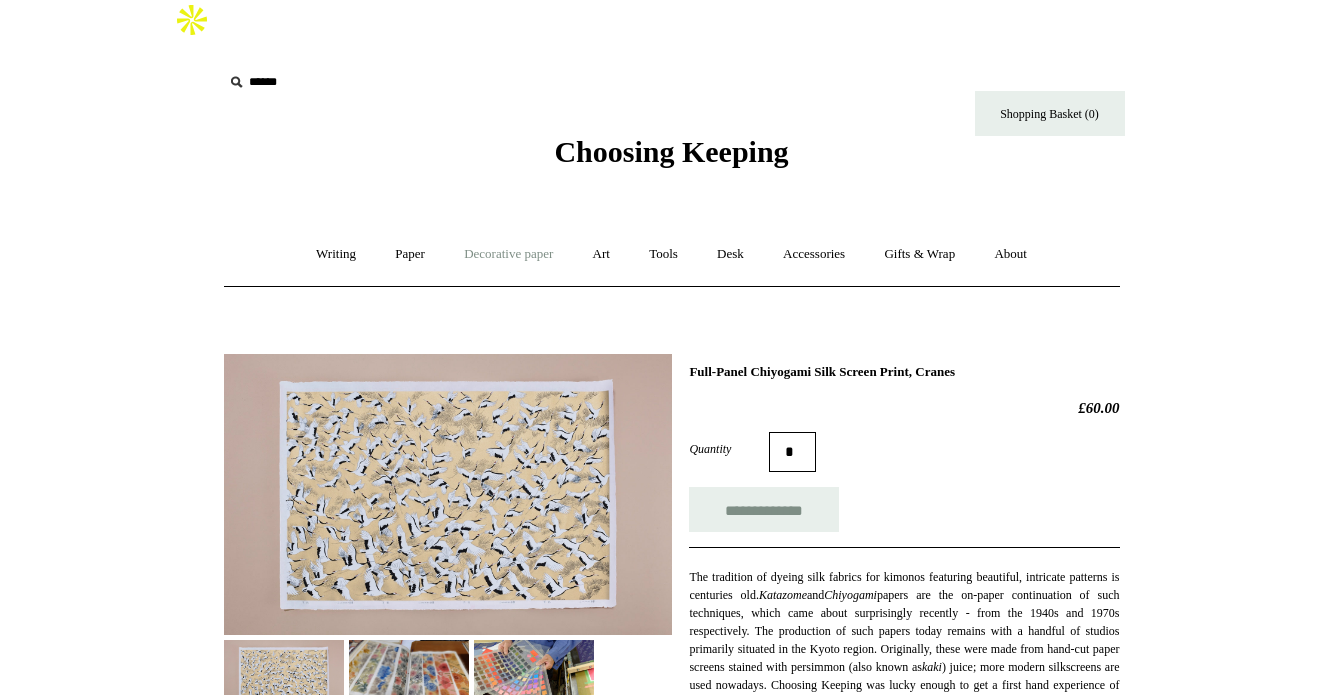 click on "Decorative paper +" at bounding box center (508, 254) 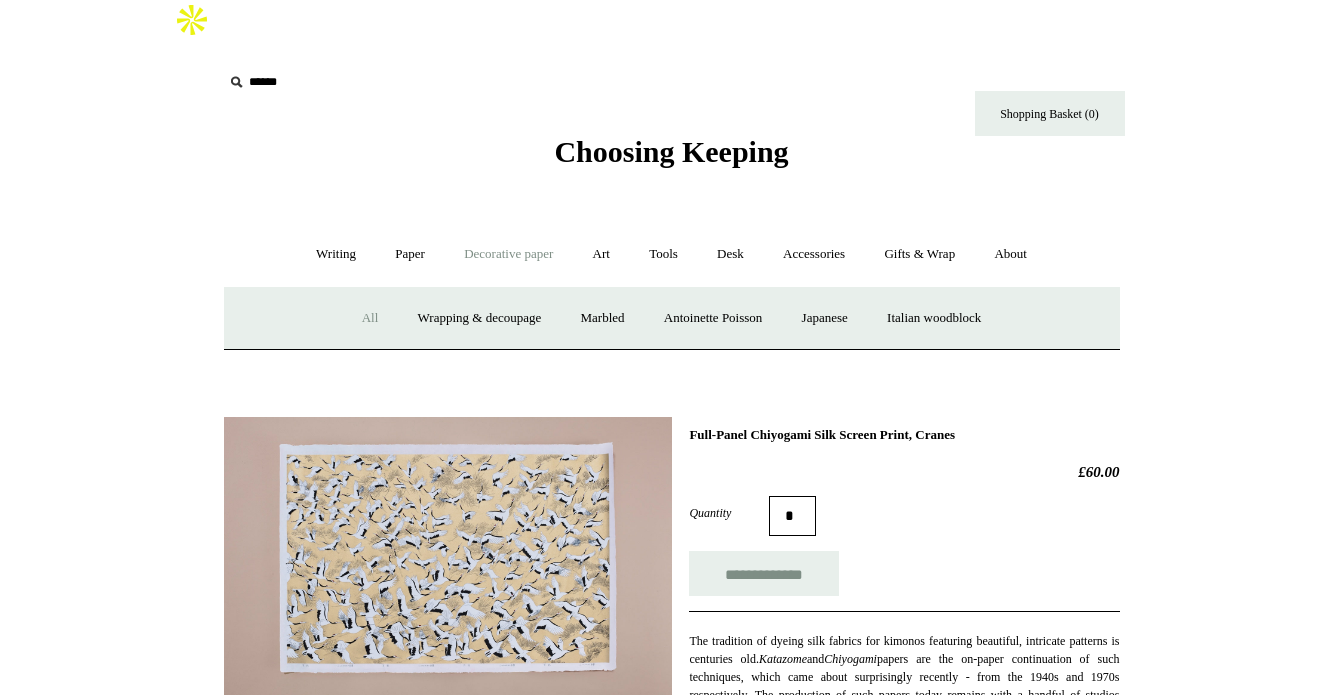 click on "All" at bounding box center [370, 318] 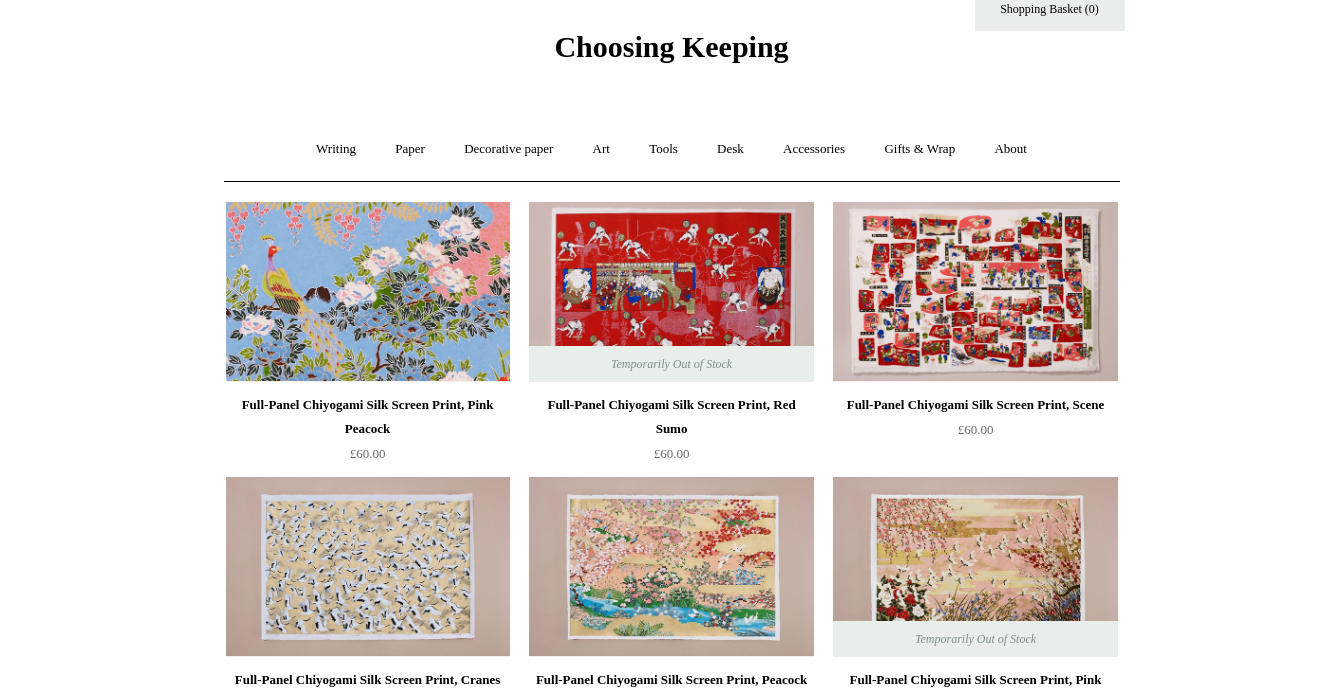 scroll, scrollTop: 107, scrollLeft: 0, axis: vertical 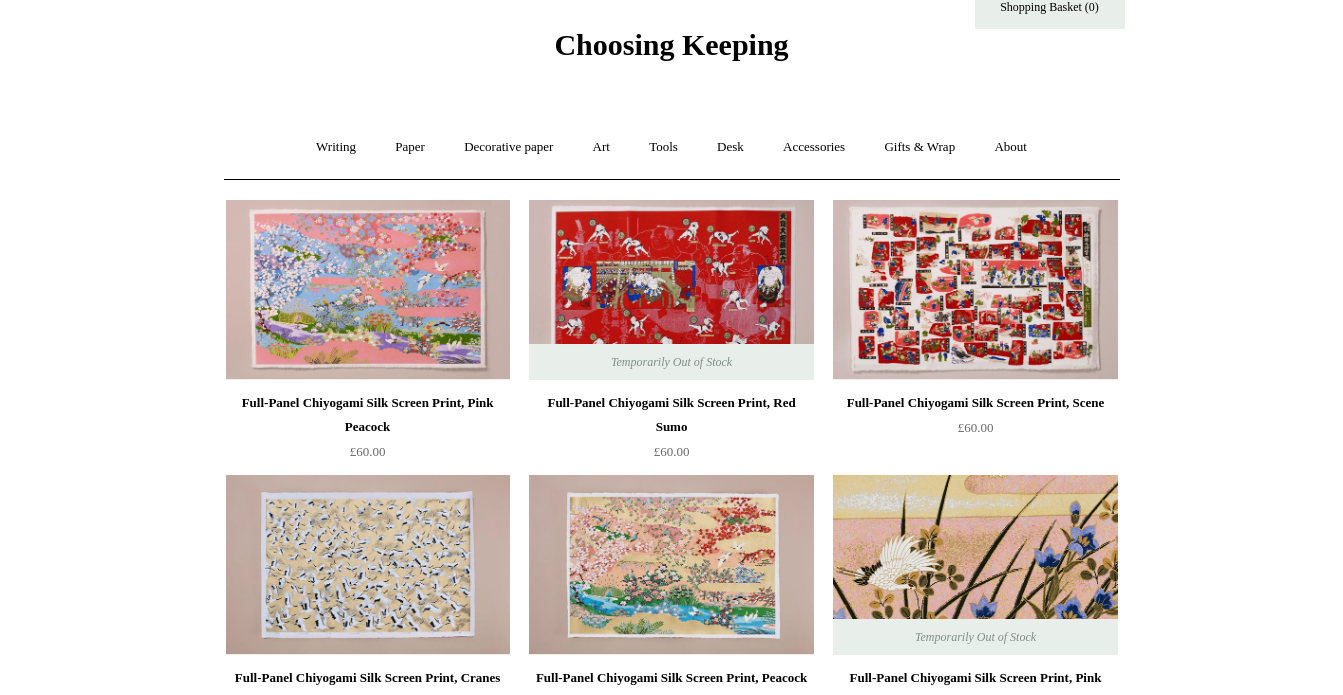 click at bounding box center (975, 565) 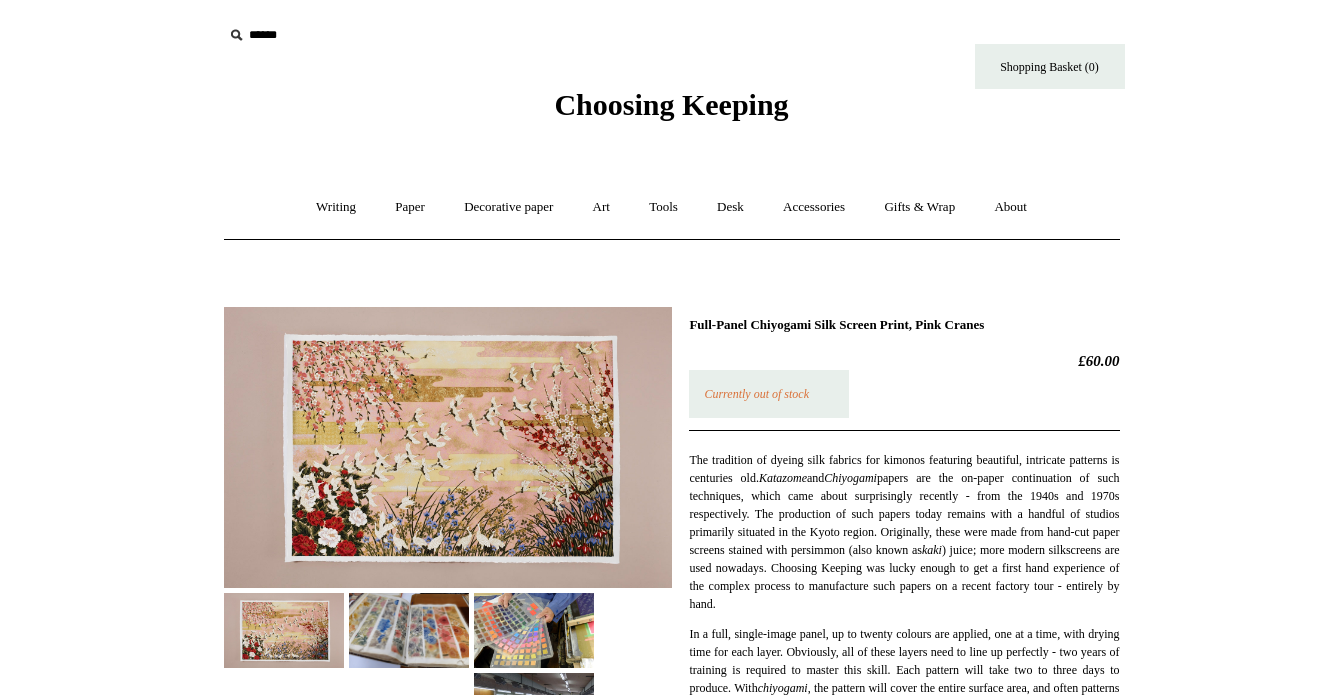 scroll, scrollTop: 0, scrollLeft: 0, axis: both 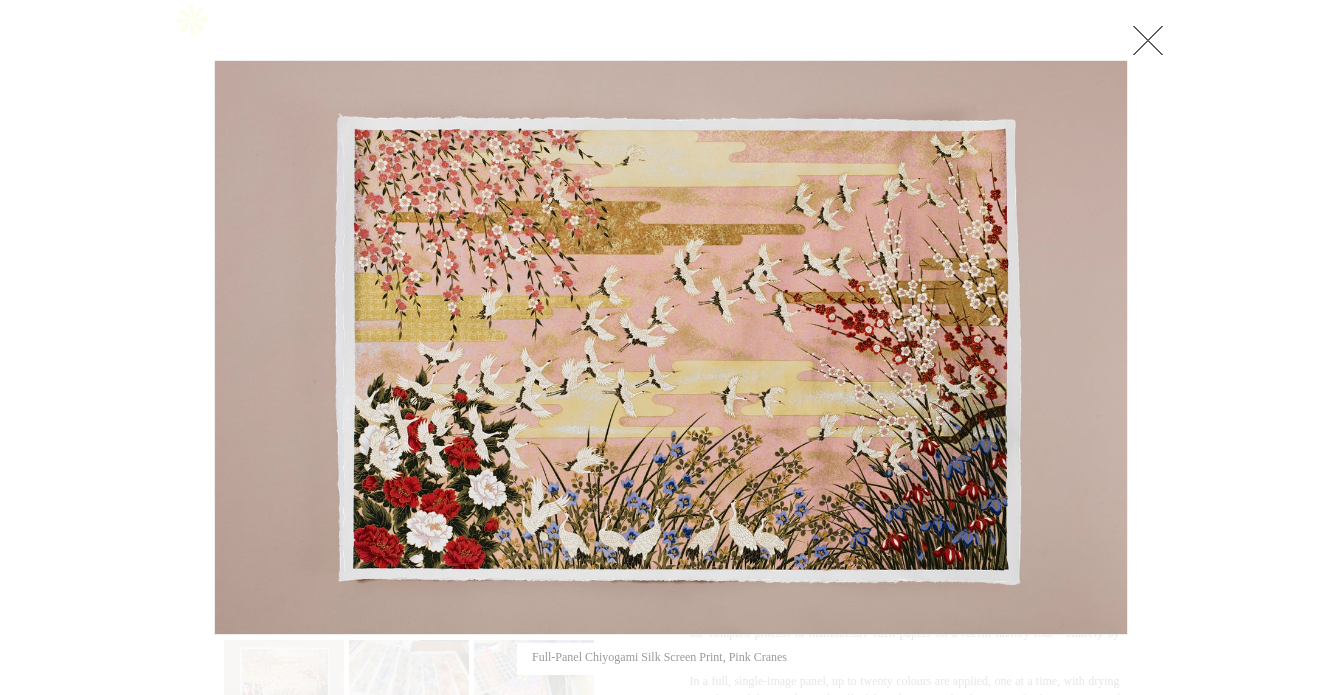 click at bounding box center [1148, 40] 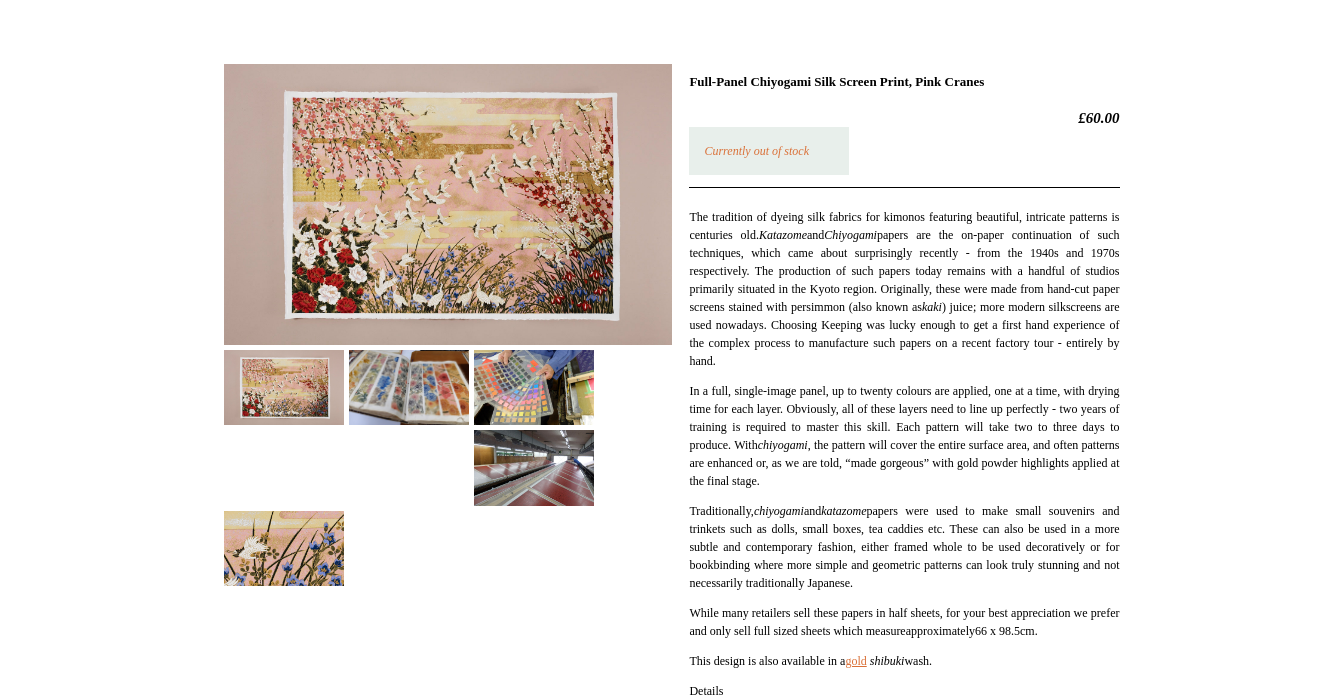 scroll, scrollTop: 171, scrollLeft: 0, axis: vertical 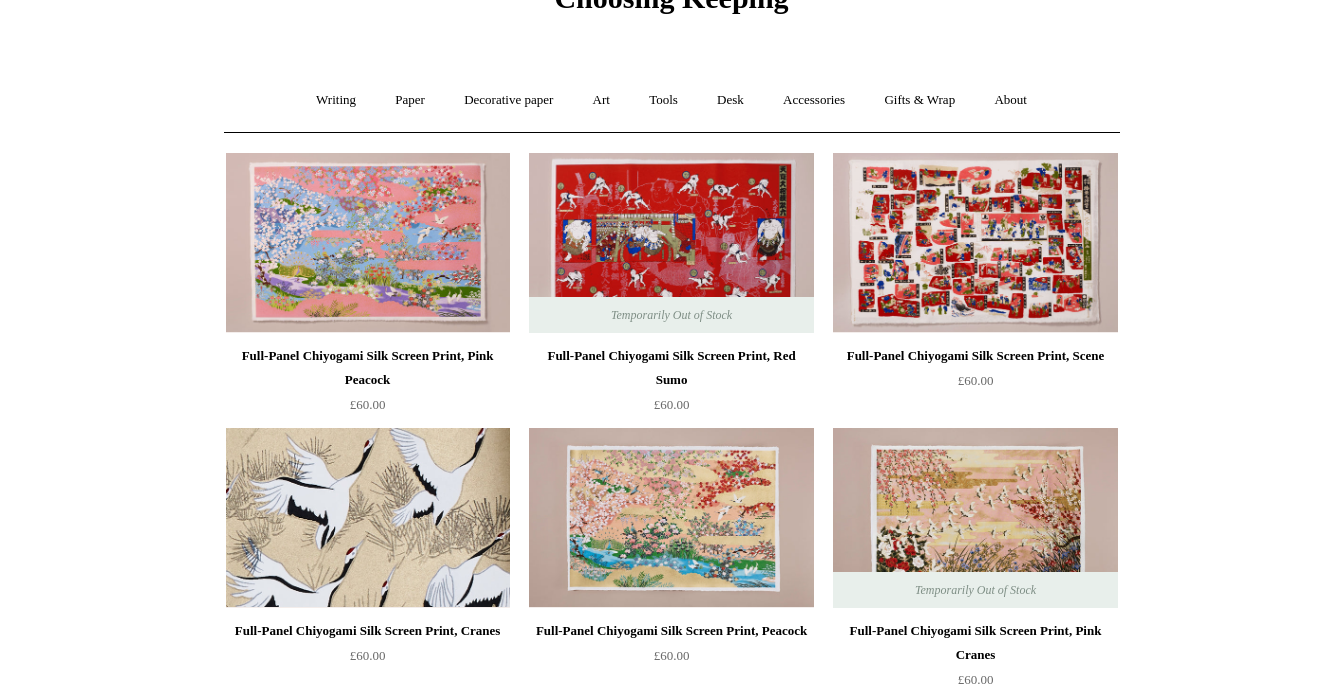 click at bounding box center [368, 518] 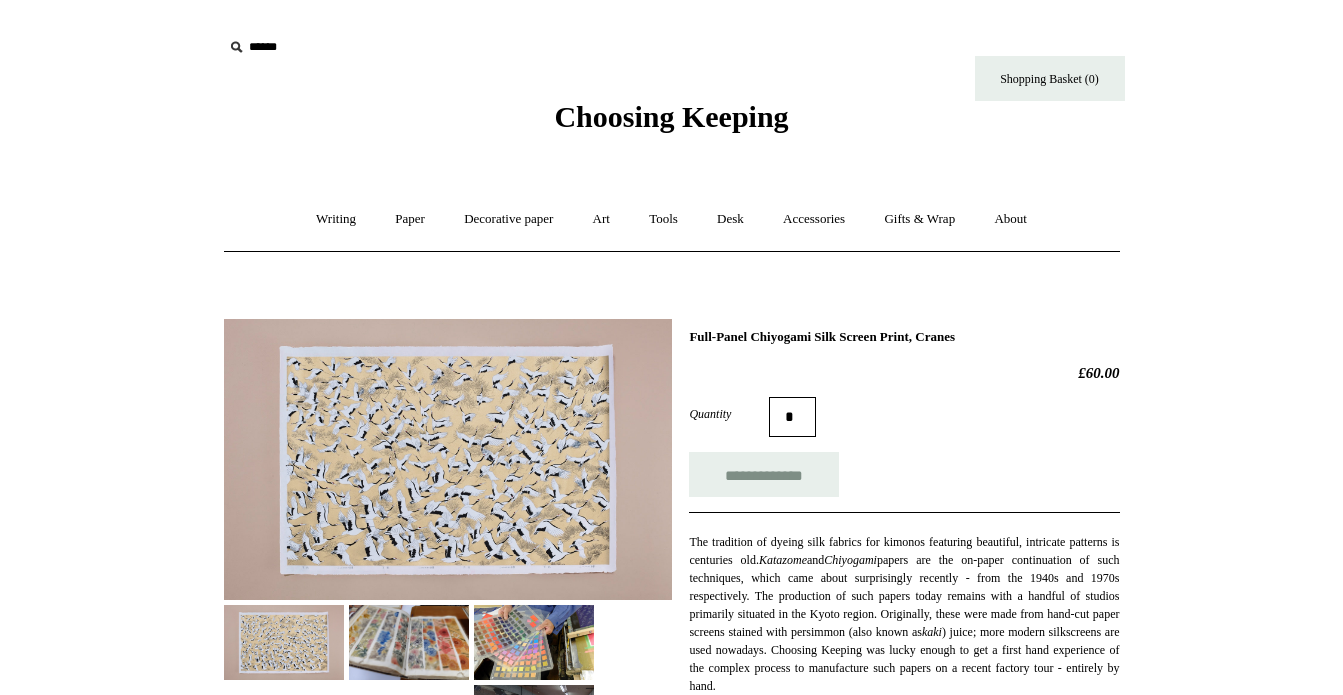 scroll, scrollTop: 78, scrollLeft: 0, axis: vertical 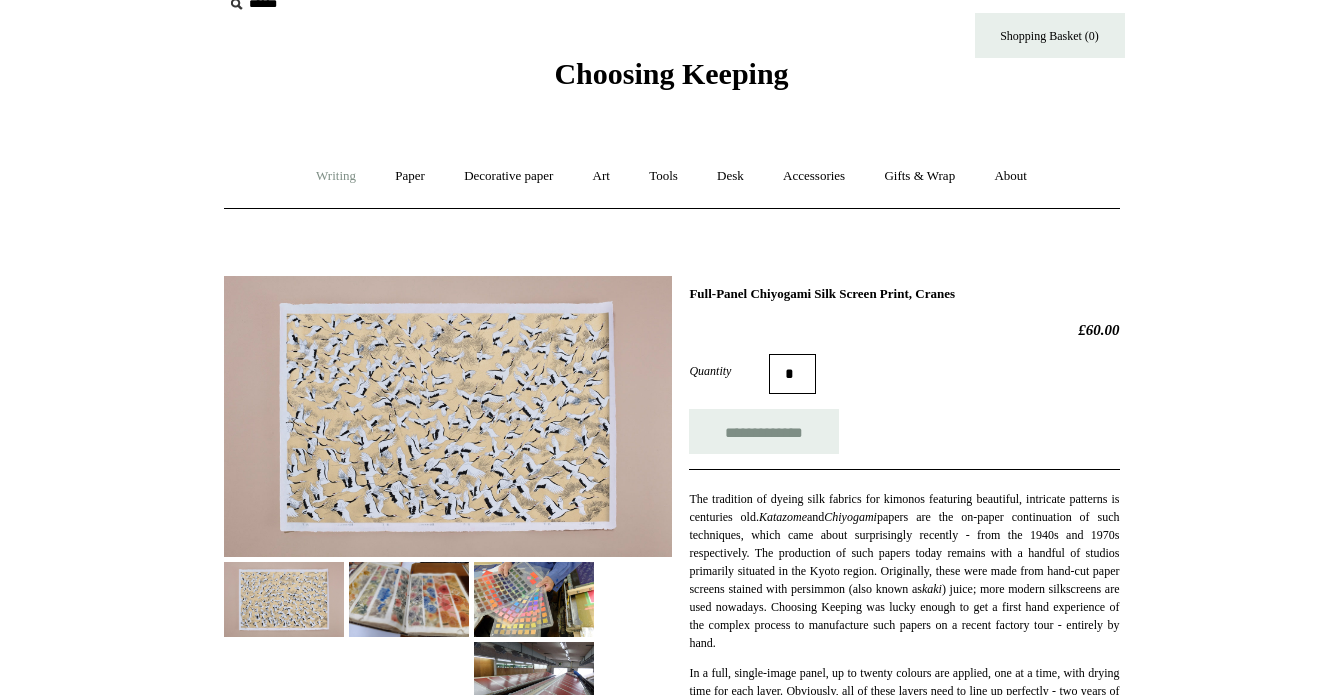 click on "Writing +" at bounding box center (336, 176) 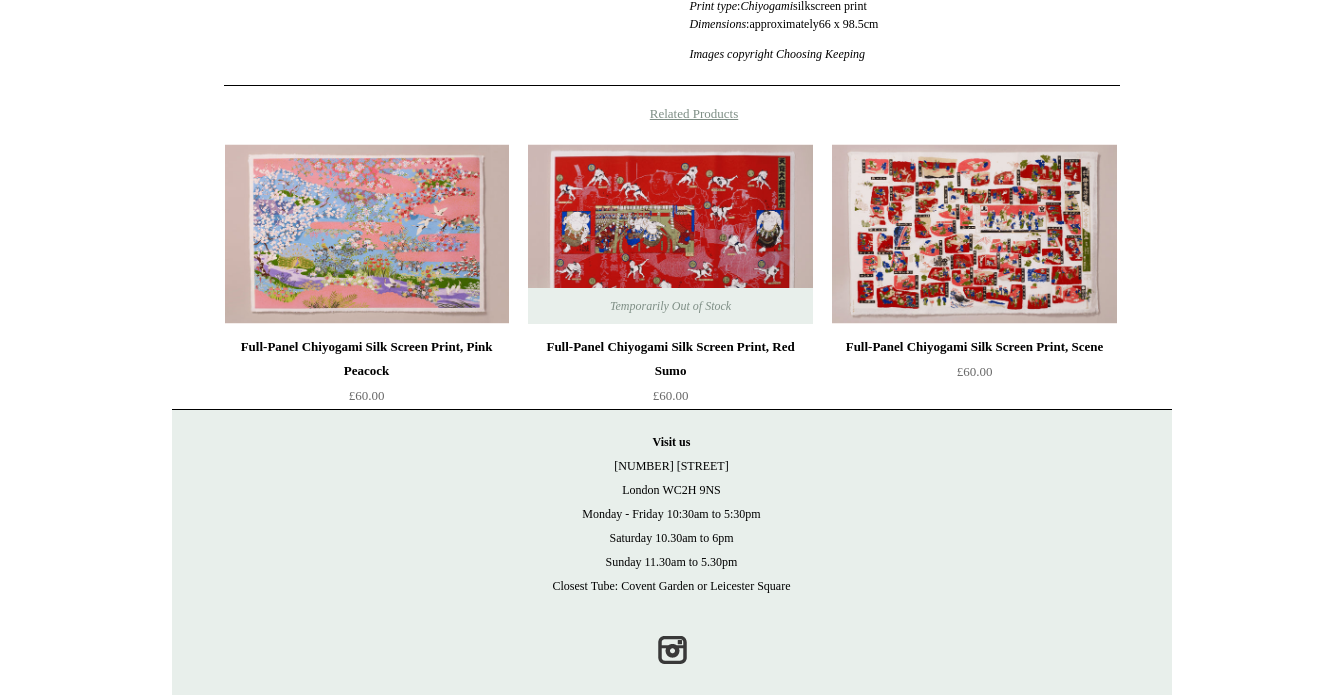 scroll, scrollTop: 0, scrollLeft: 0, axis: both 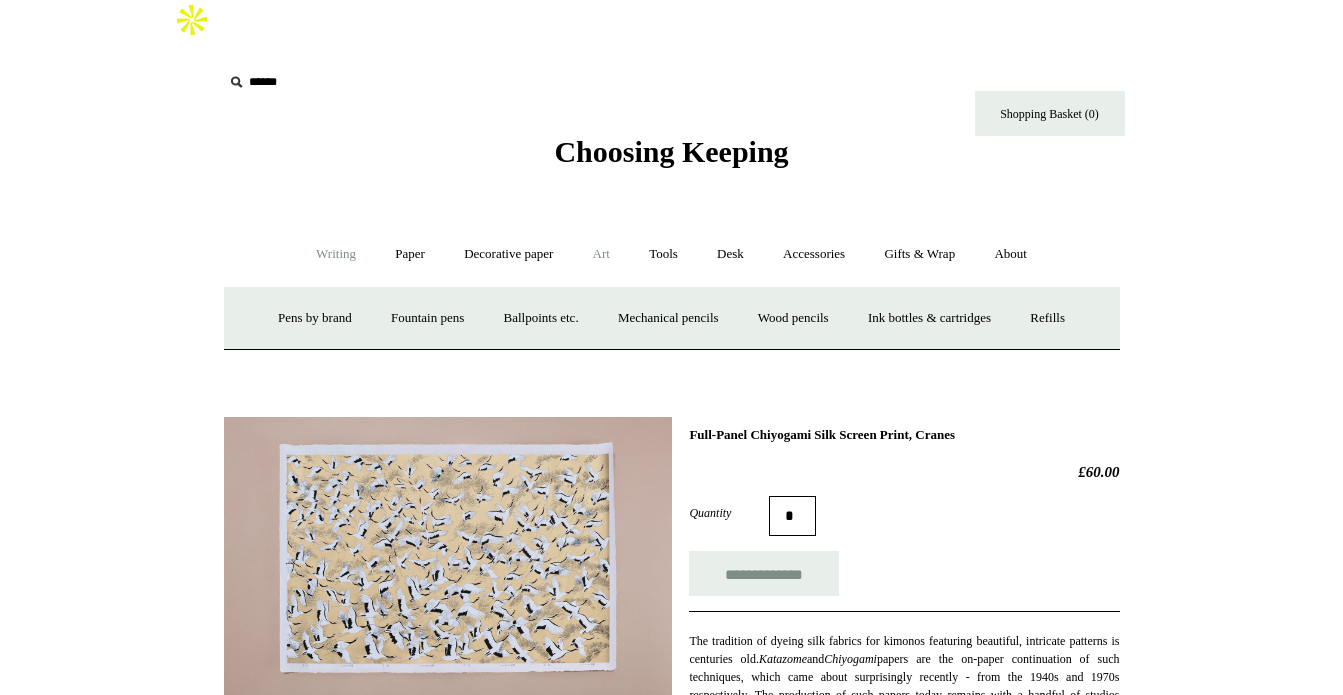 click on "Art +" at bounding box center (601, 254) 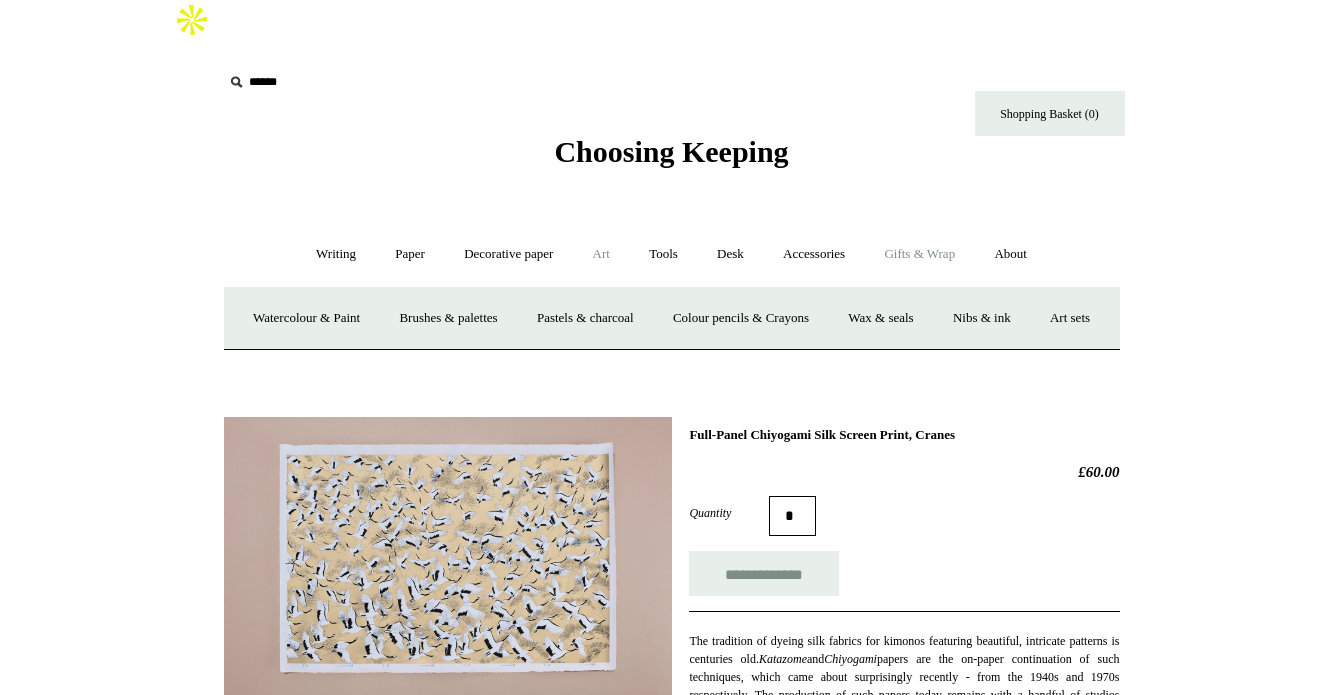 click on "Gifts & Wrap +" at bounding box center (919, 254) 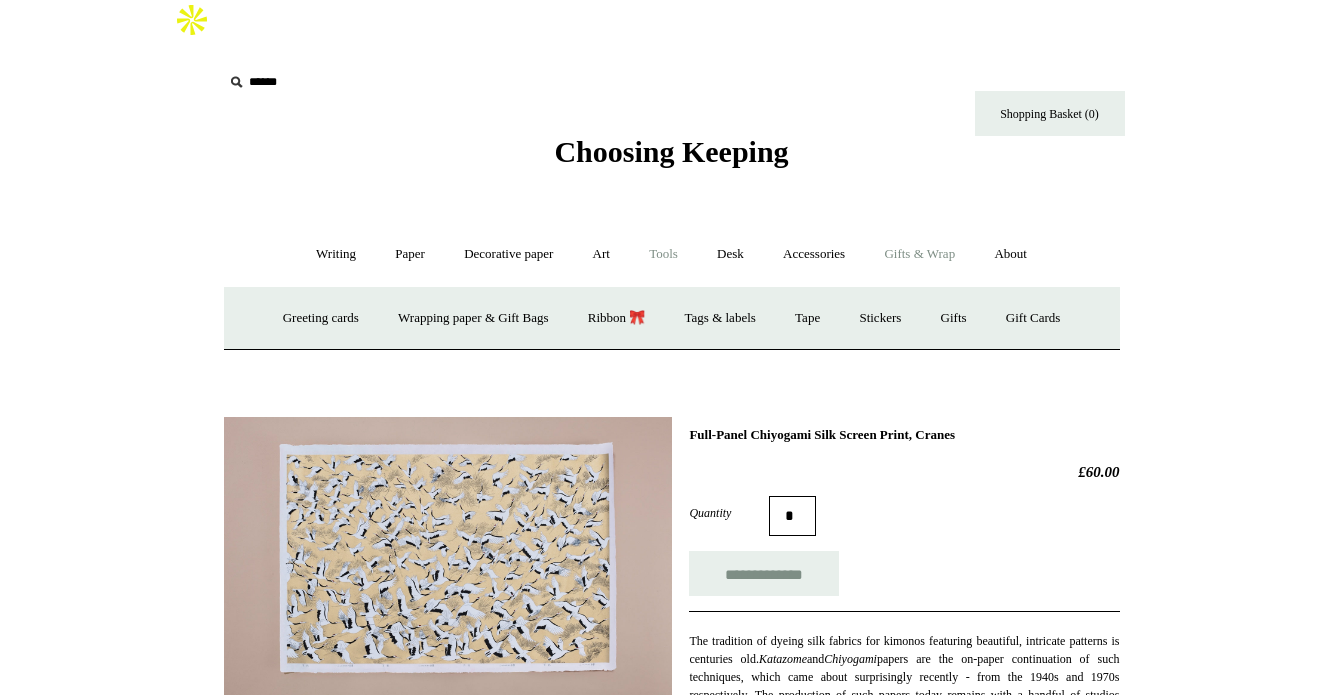 click on "Tools +" at bounding box center (663, 254) 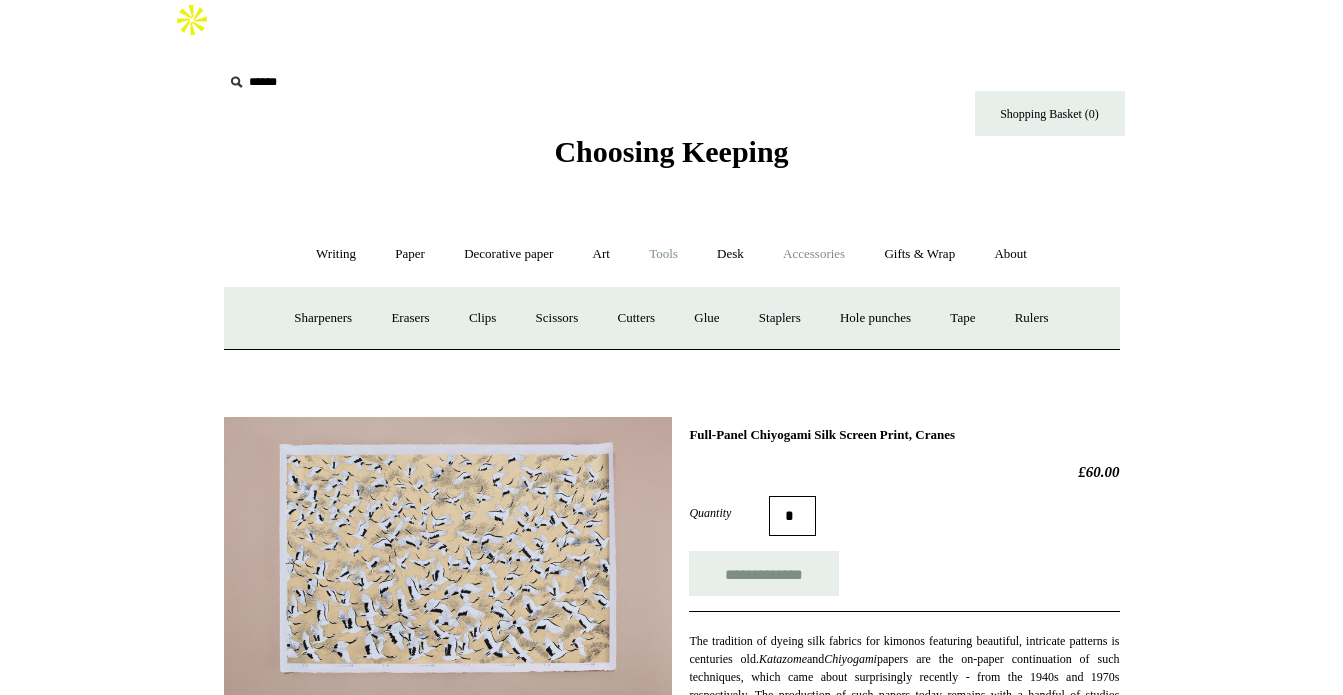 click on "Accessories +" at bounding box center (814, 254) 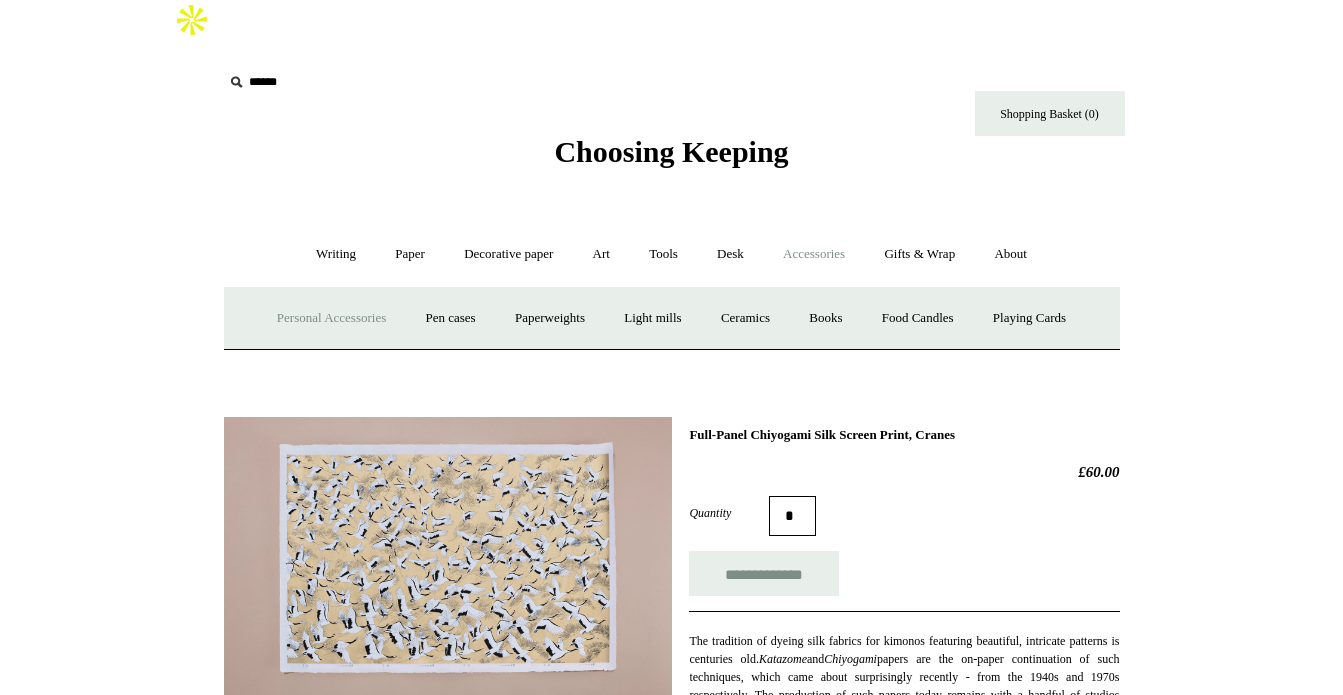 click on "Personal Accessories +" at bounding box center [331, 318] 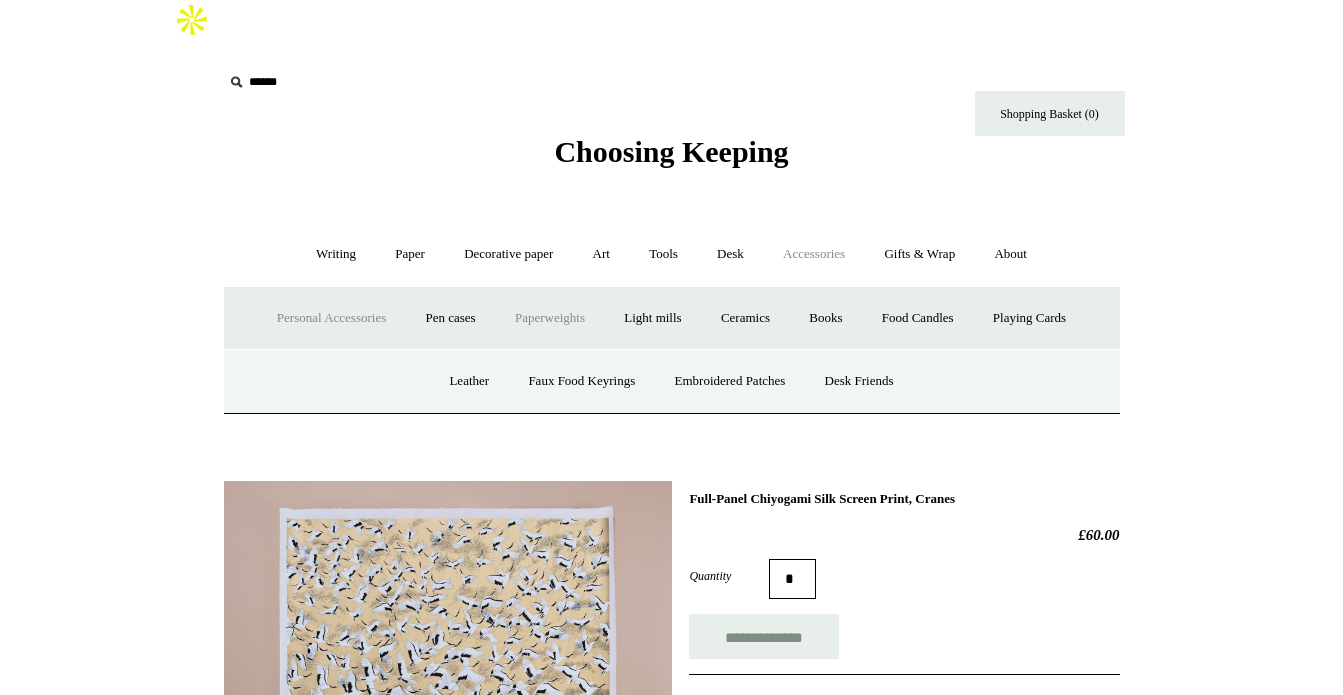 click on "Paperweights +" at bounding box center (550, 318) 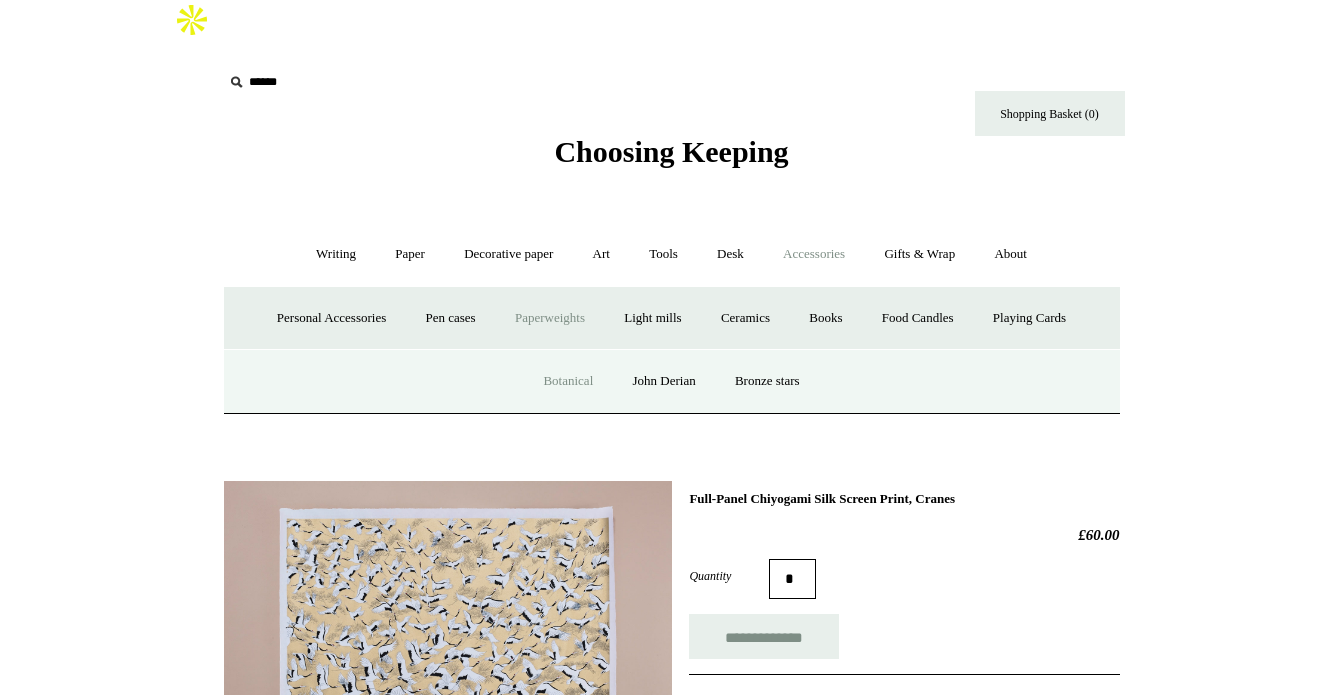 click on "Botanical" at bounding box center [568, 381] 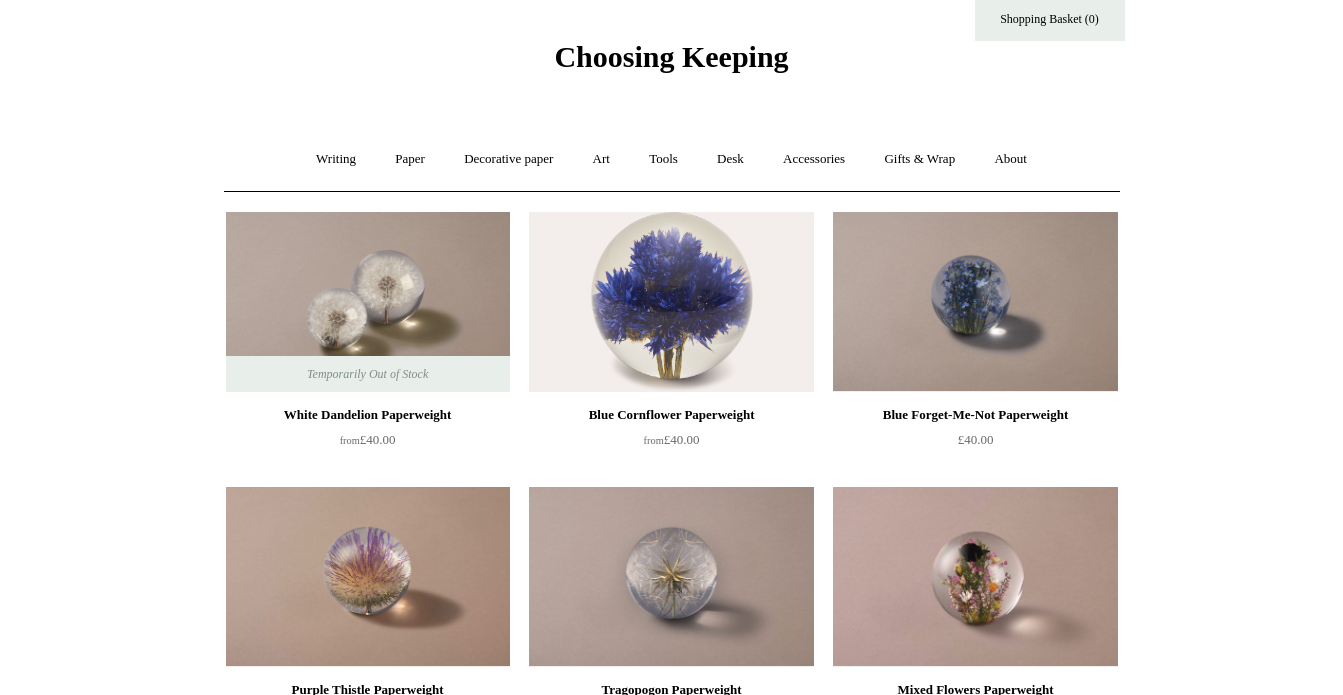 scroll, scrollTop: 85, scrollLeft: 0, axis: vertical 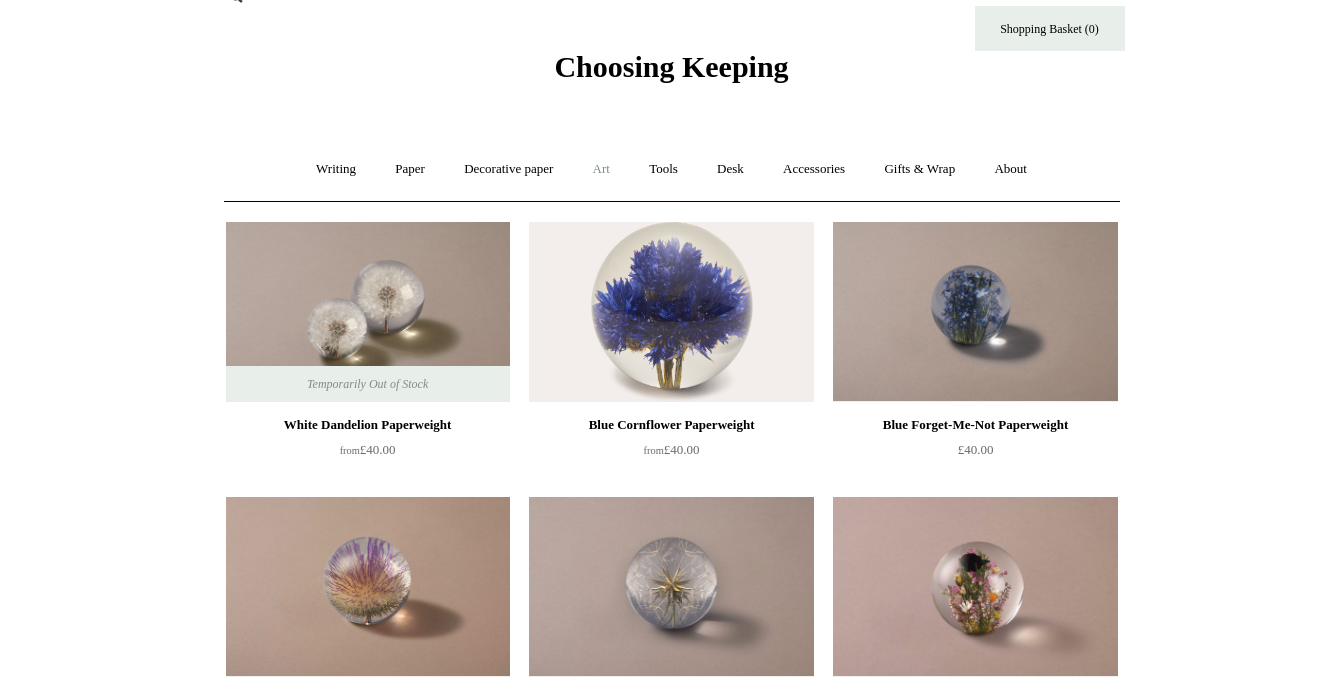click on "Art +" at bounding box center [601, 169] 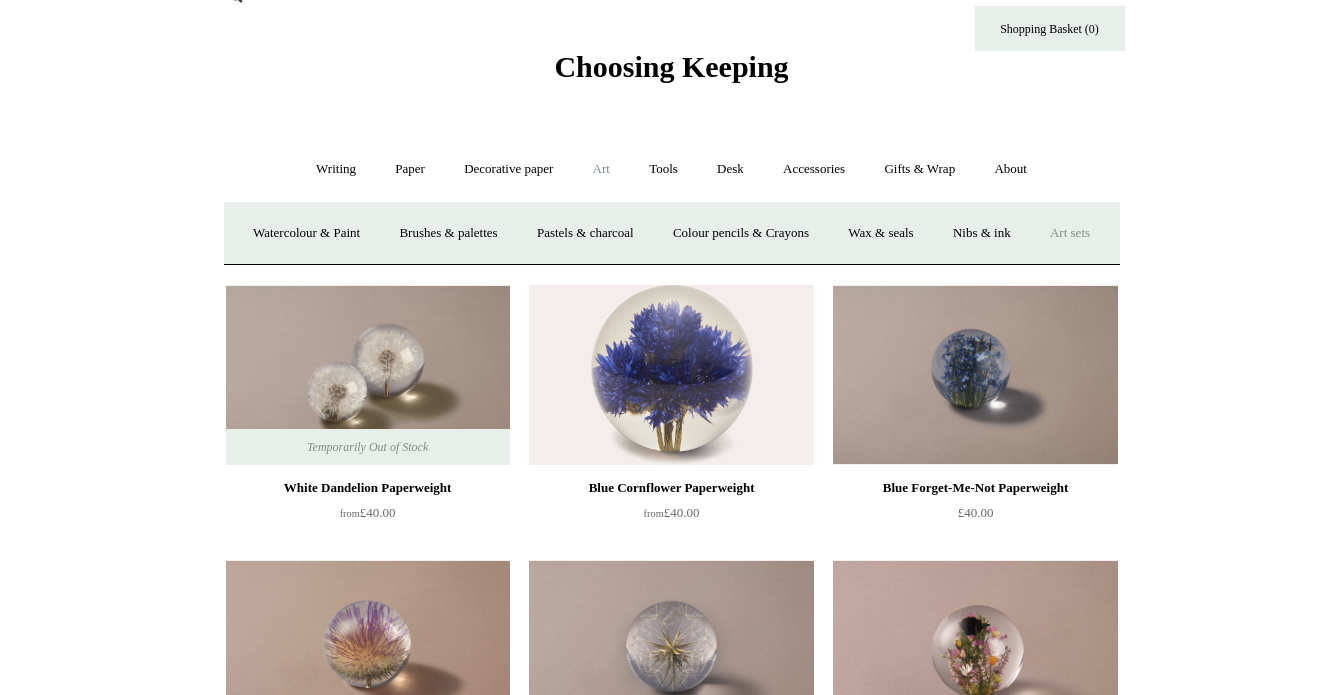 click on "Art sets" at bounding box center [1070, 233] 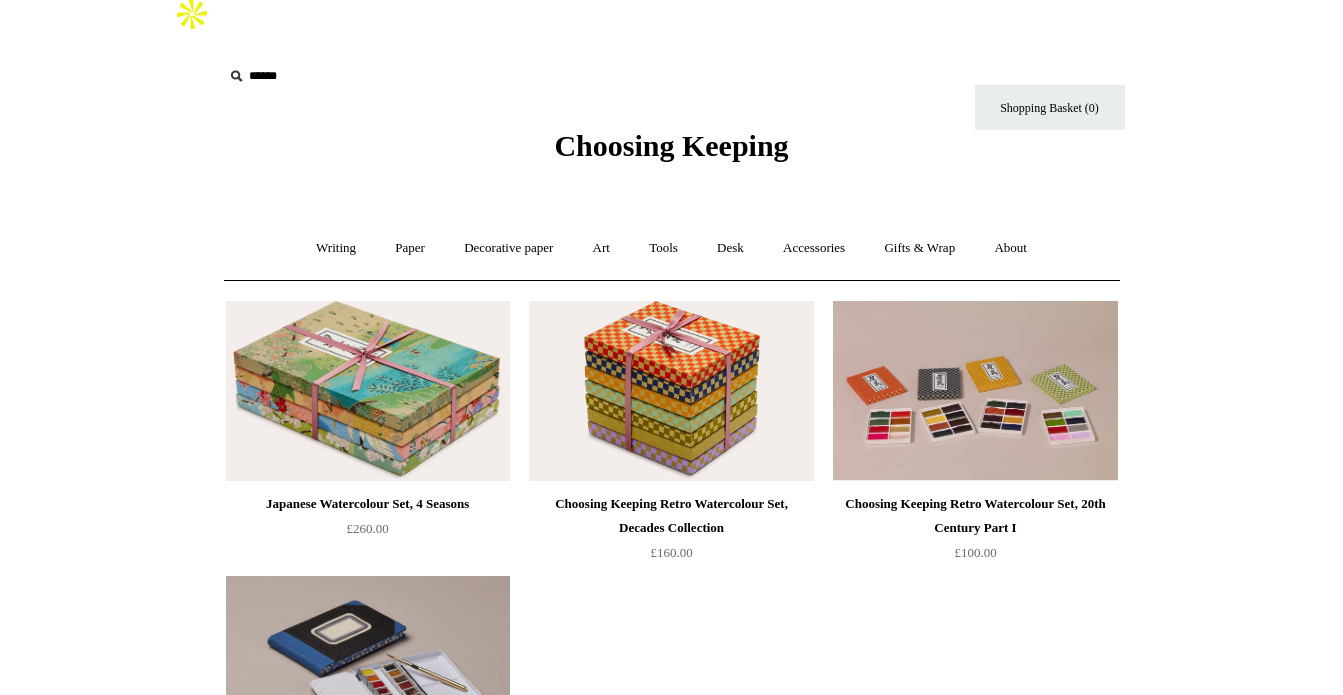 scroll, scrollTop: 0, scrollLeft: 0, axis: both 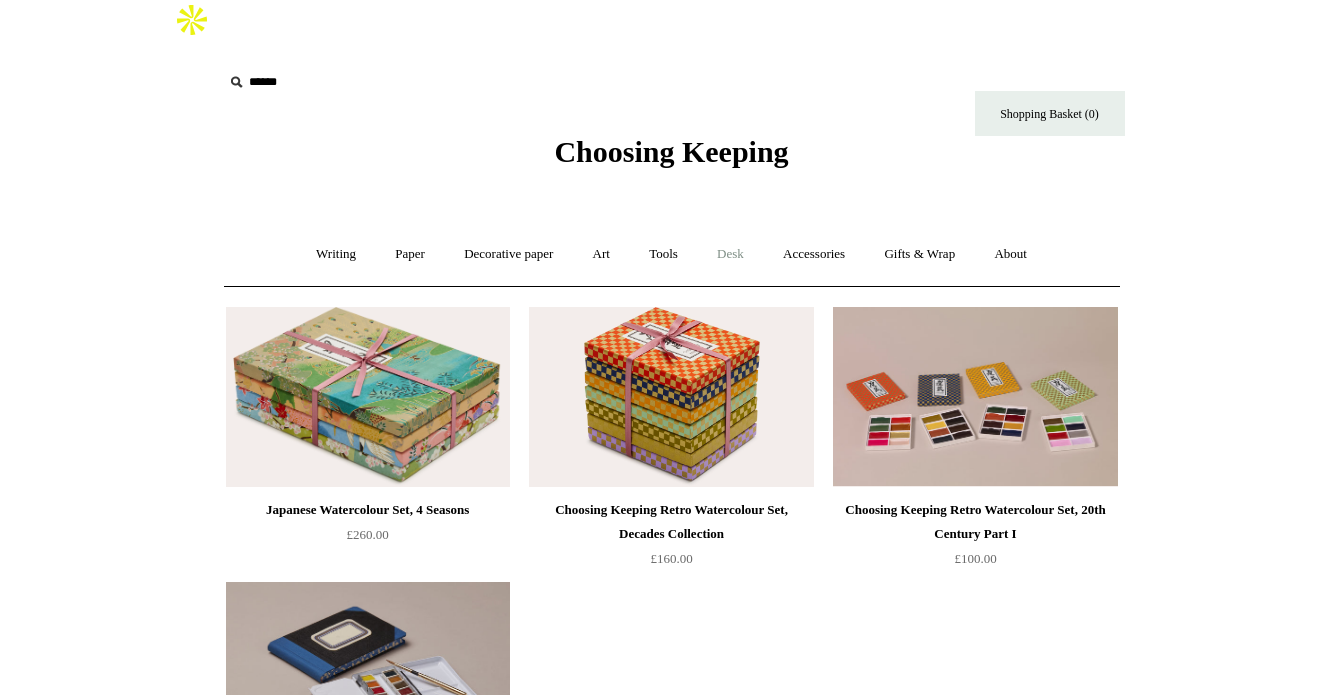 click on "Desk +" at bounding box center [730, 254] 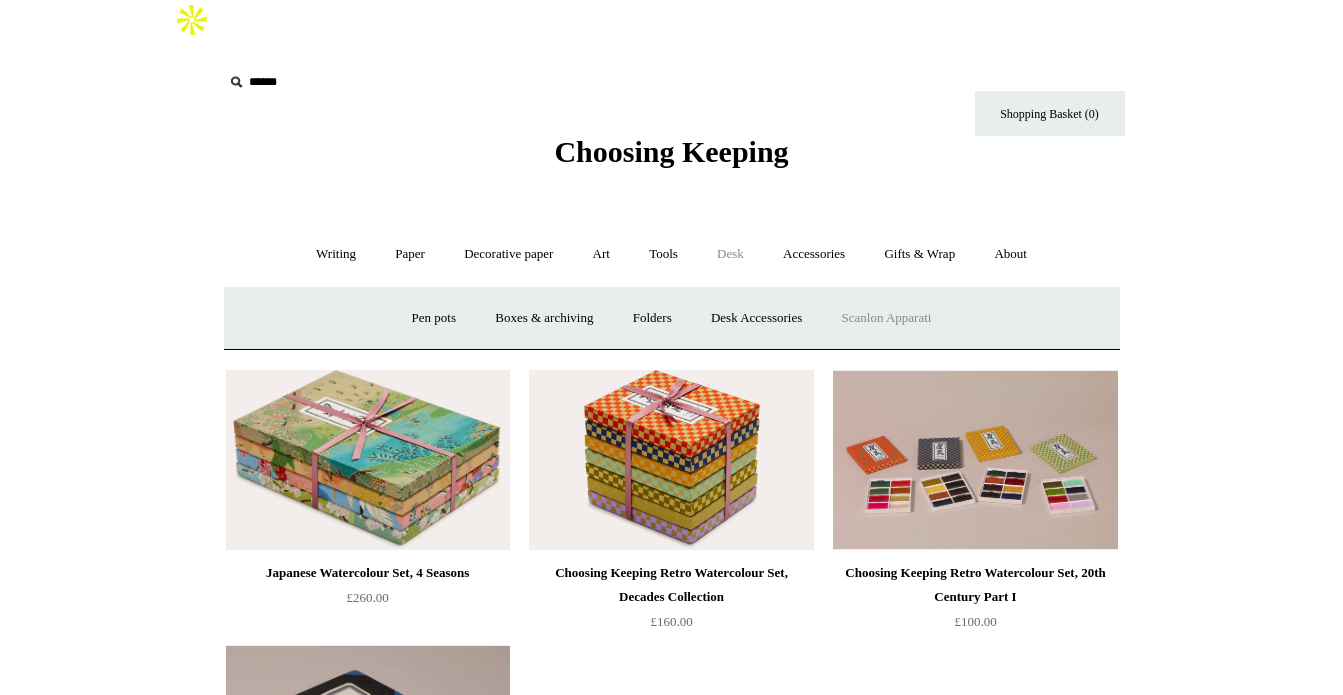 click on "Scanlon Apparati" at bounding box center [887, 318] 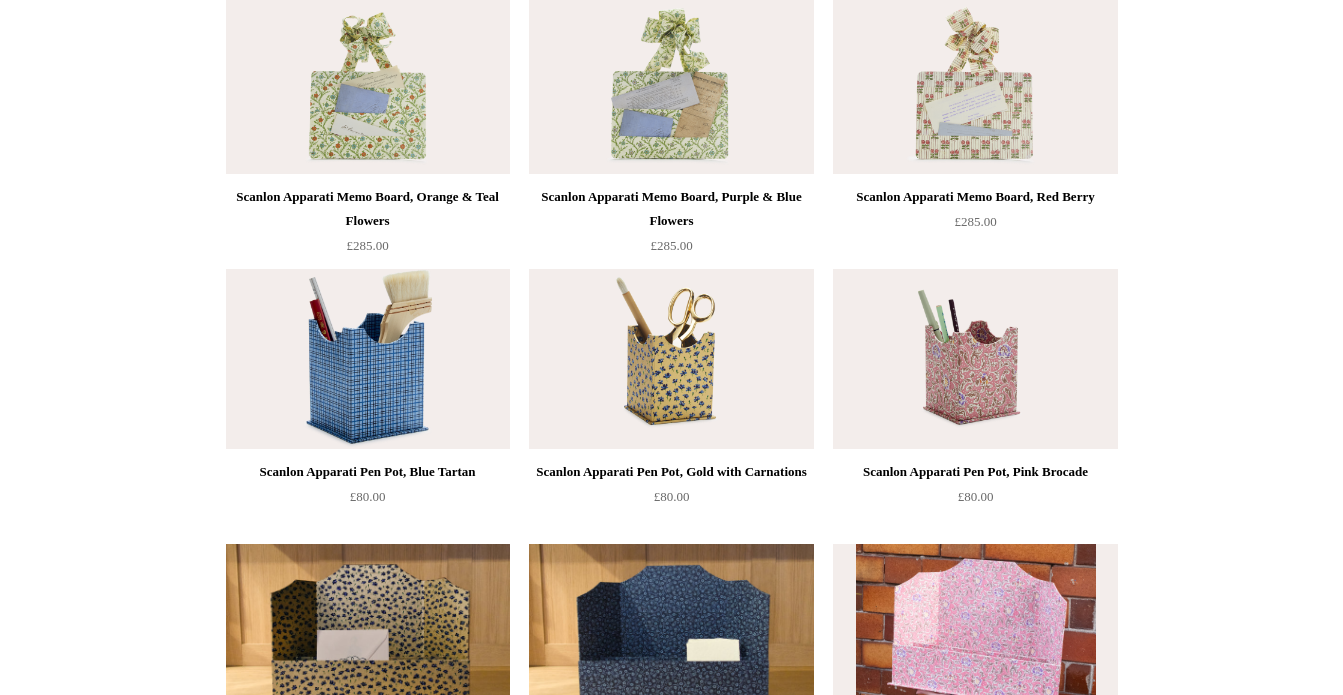 scroll, scrollTop: 0, scrollLeft: 0, axis: both 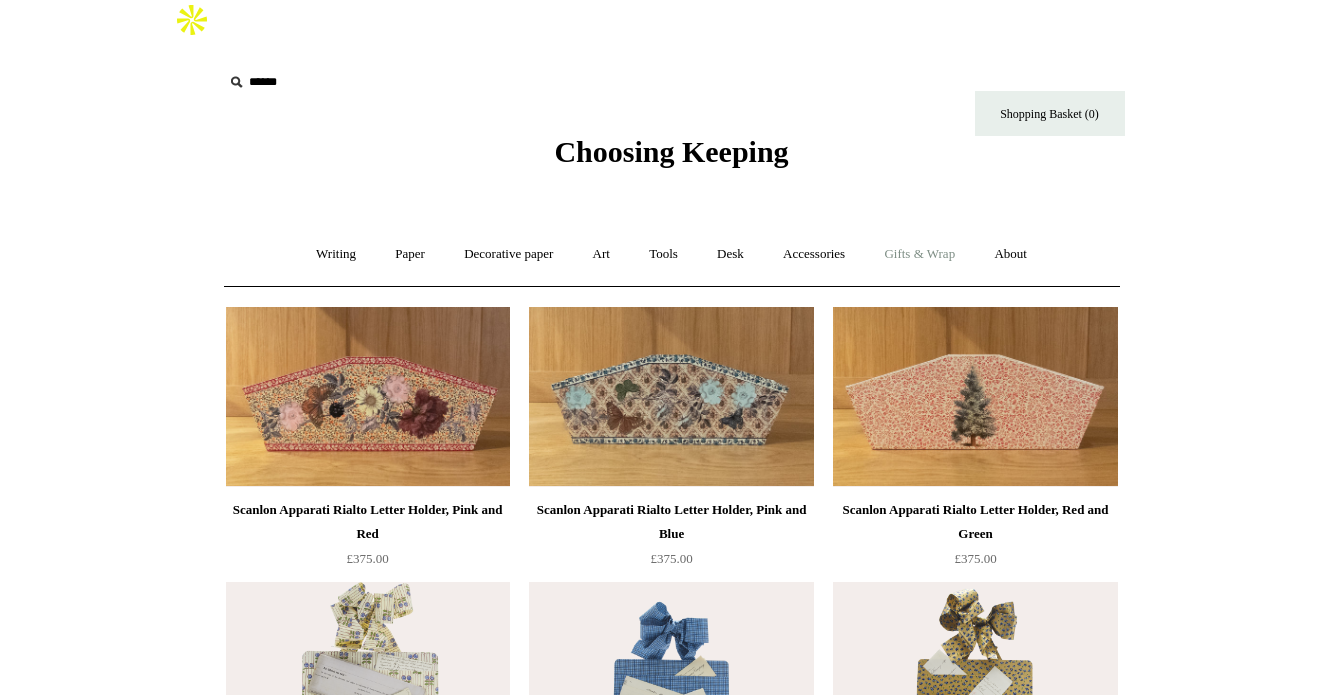click on "Gifts & Wrap +" at bounding box center (919, 254) 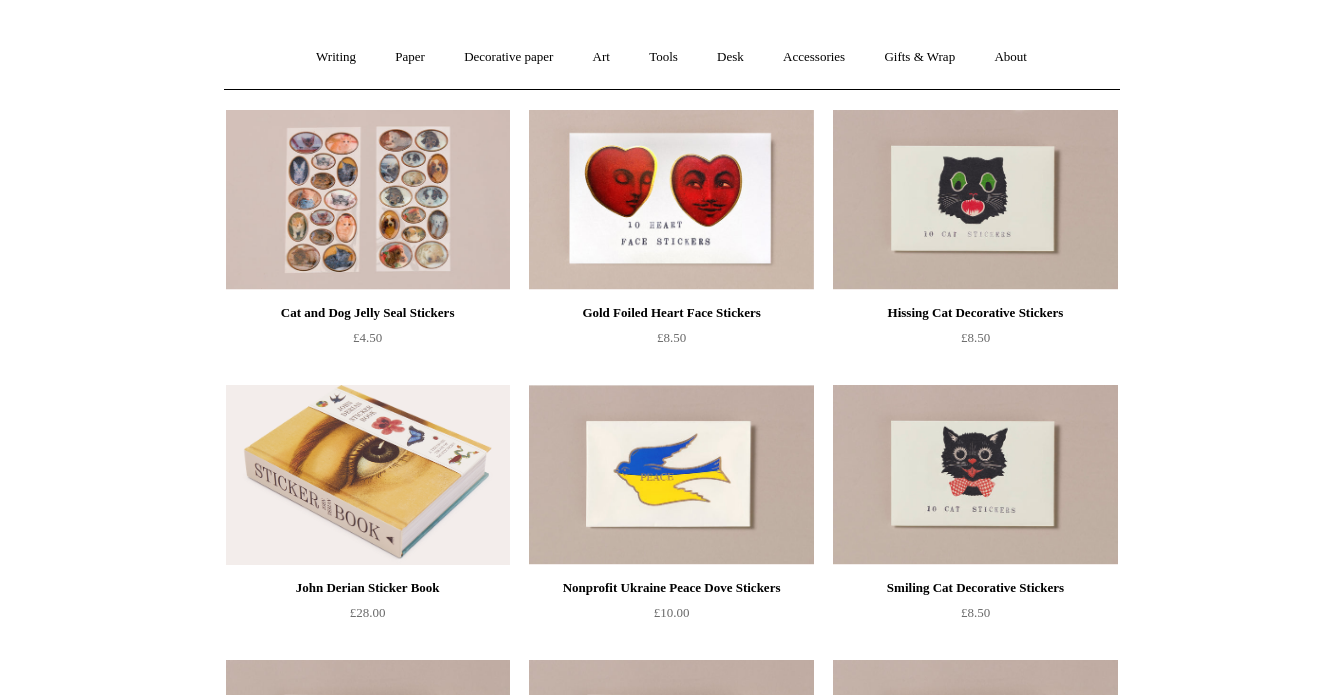 scroll, scrollTop: 0, scrollLeft: 0, axis: both 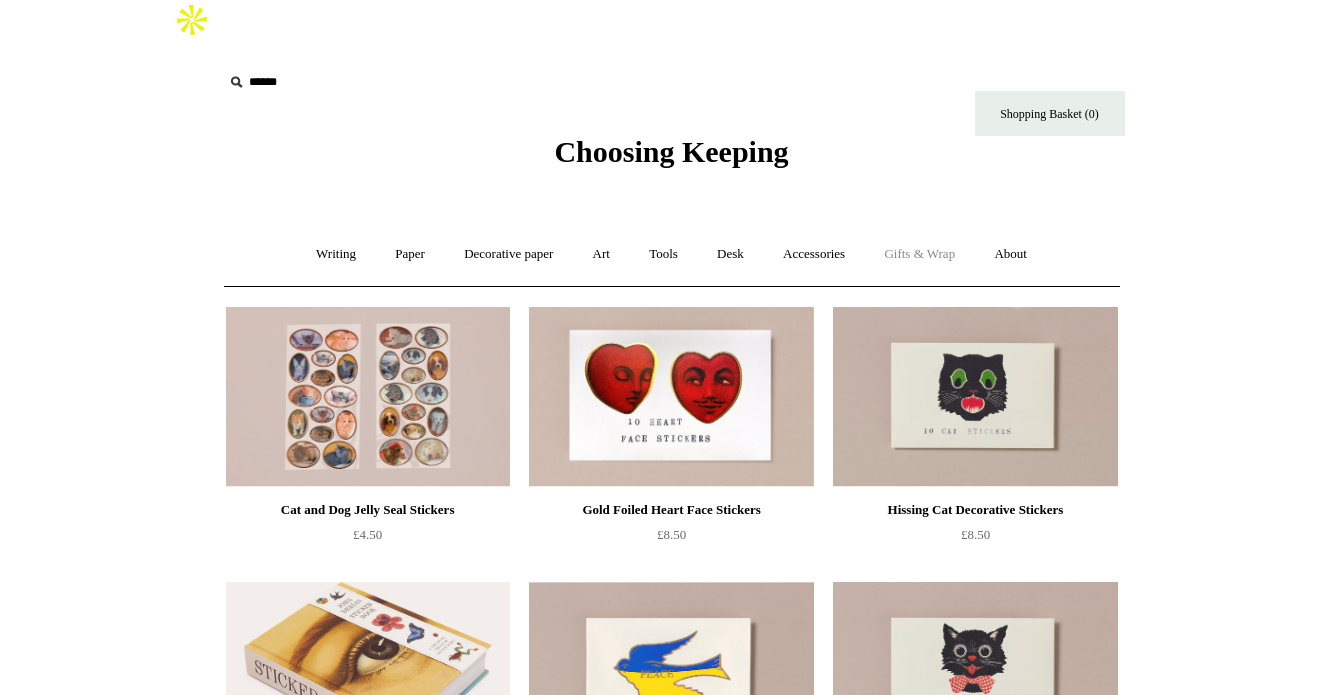 click on "Gifts & Wrap +" at bounding box center (919, 254) 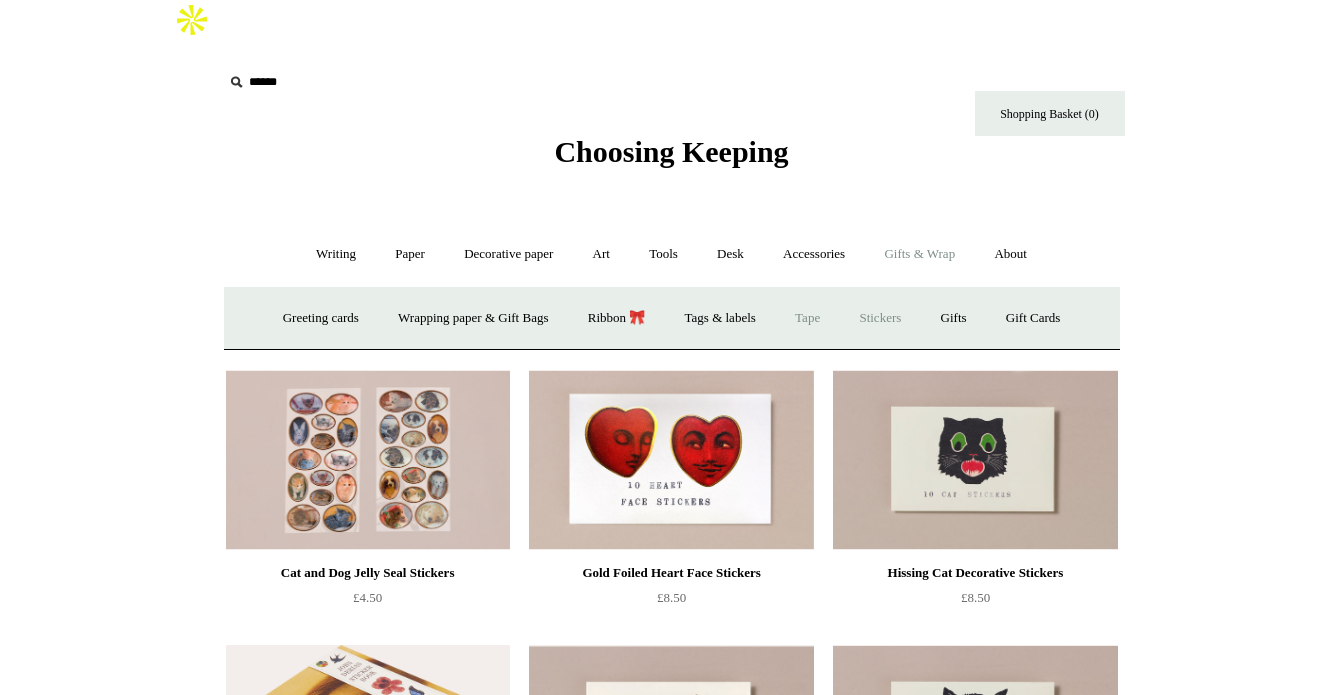 click on "Tape" at bounding box center [807, 318] 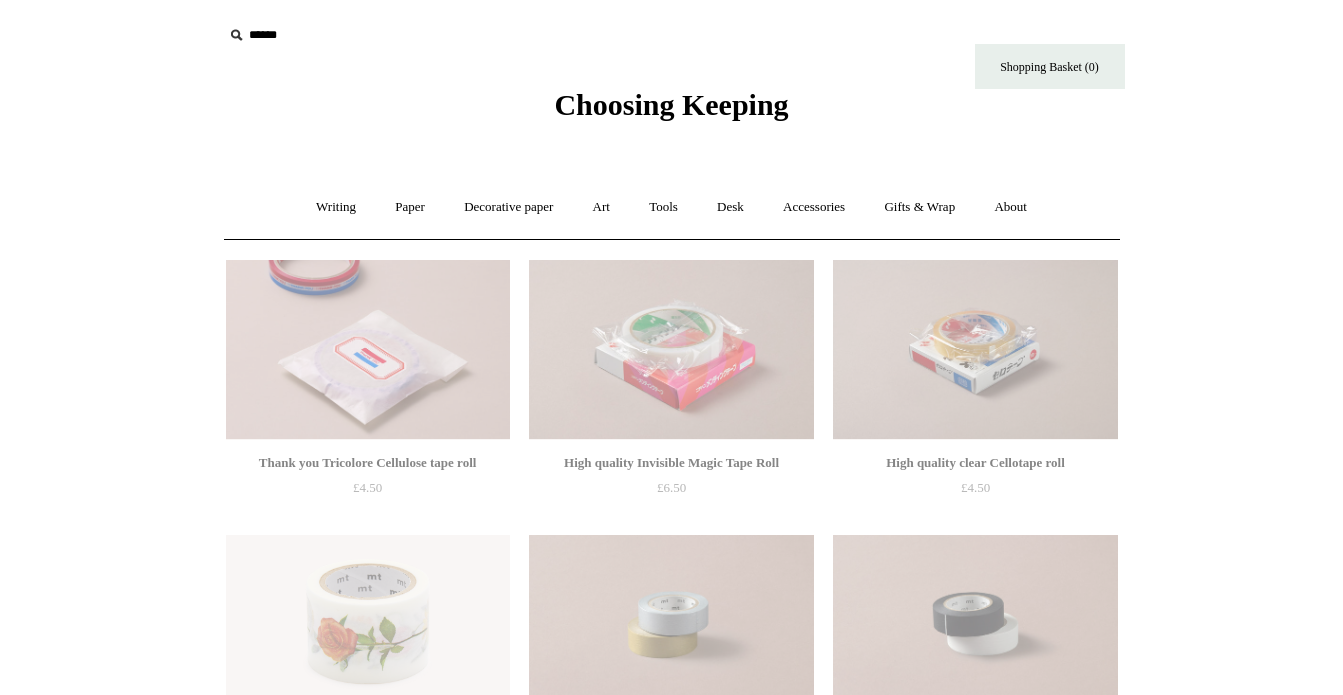 scroll, scrollTop: 0, scrollLeft: 0, axis: both 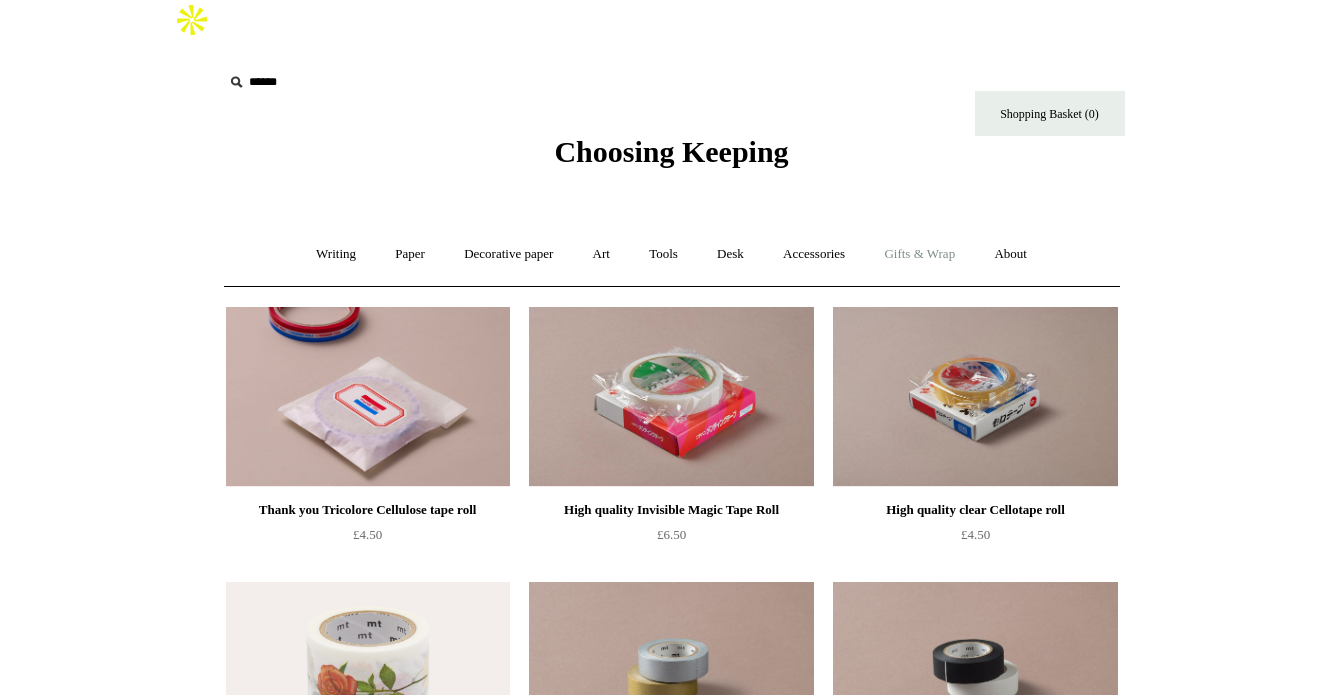 click on "Gifts & Wrap +" at bounding box center (919, 254) 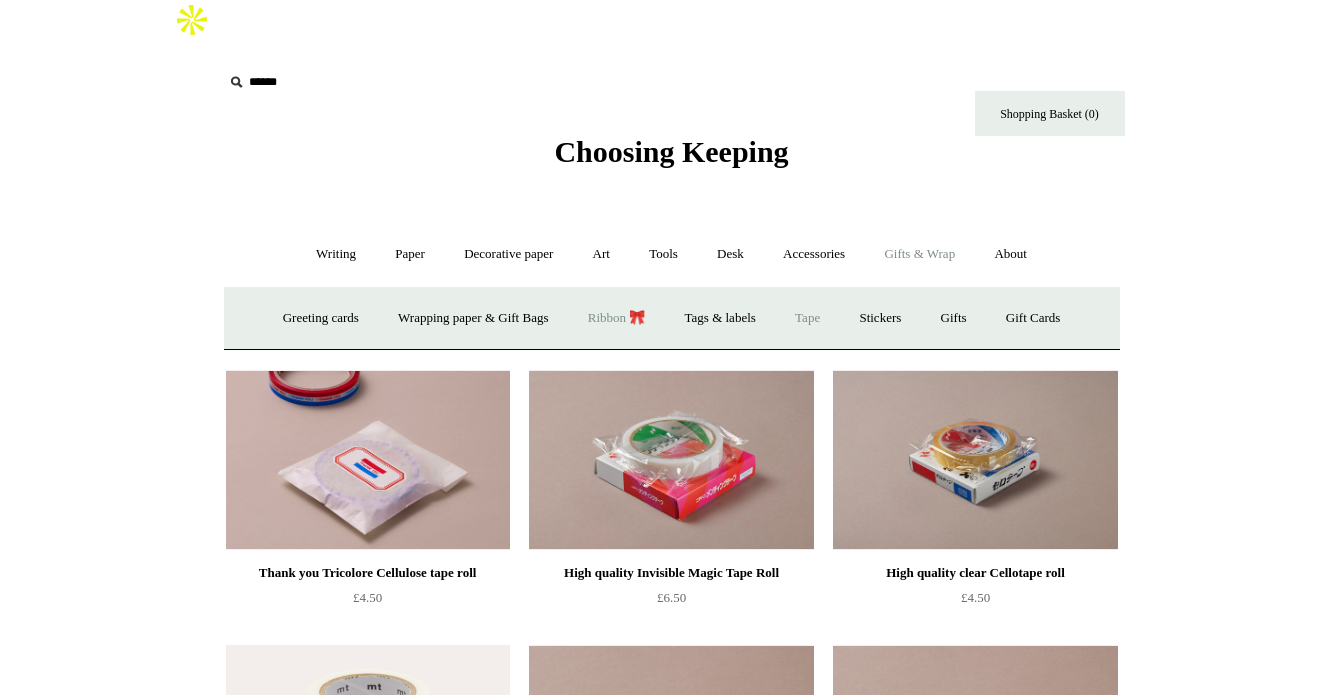 click on "Ribbon 🎀" at bounding box center (617, 318) 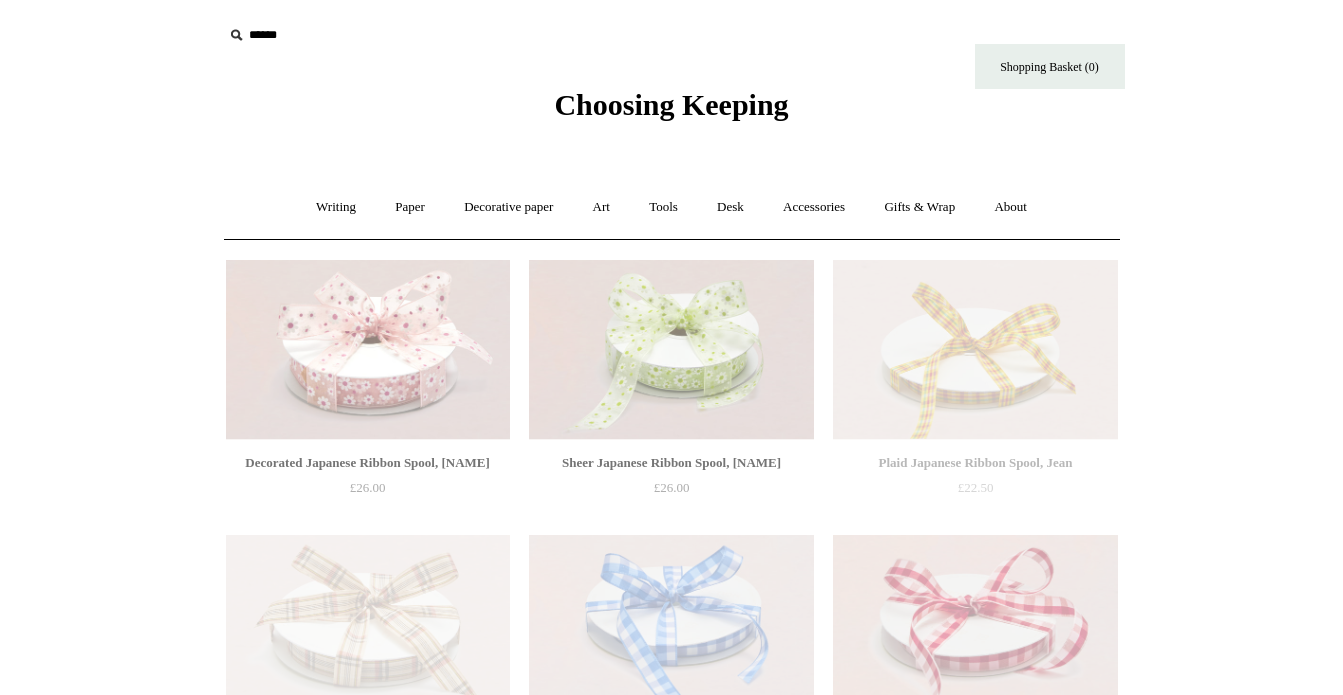 scroll, scrollTop: 0, scrollLeft: 0, axis: both 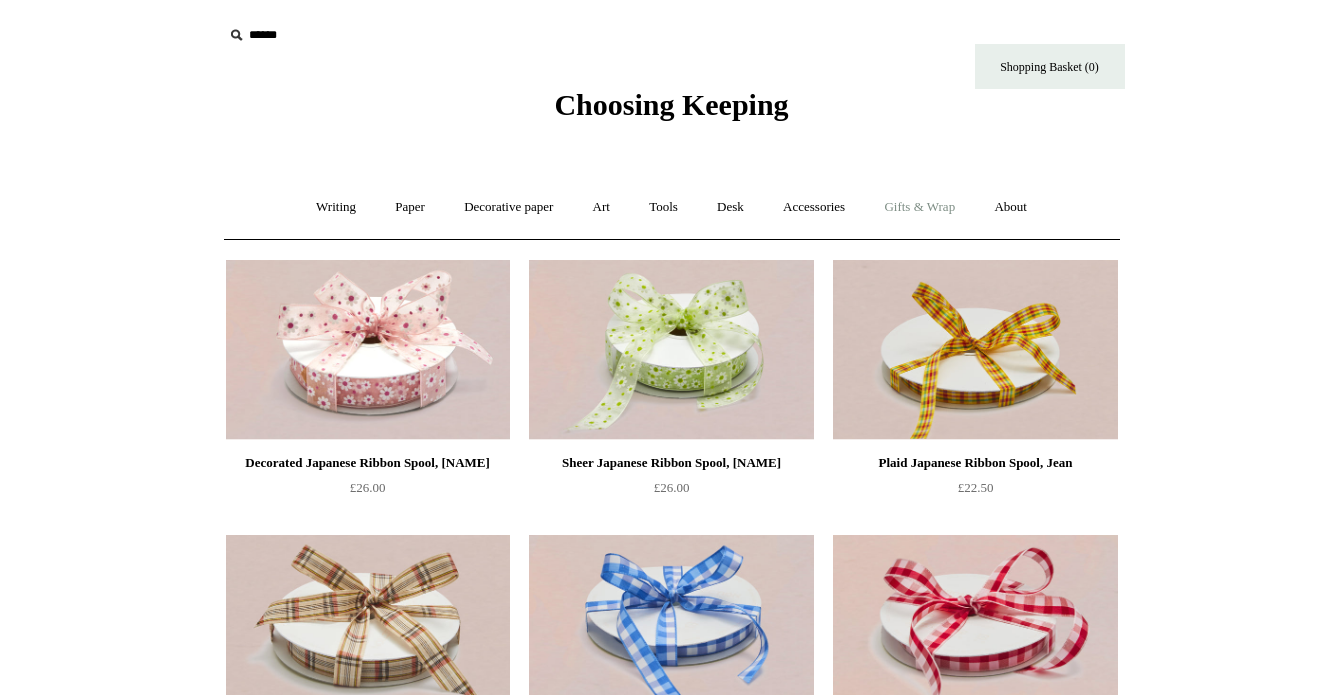 click on "Gifts & Wrap +" at bounding box center (919, 207) 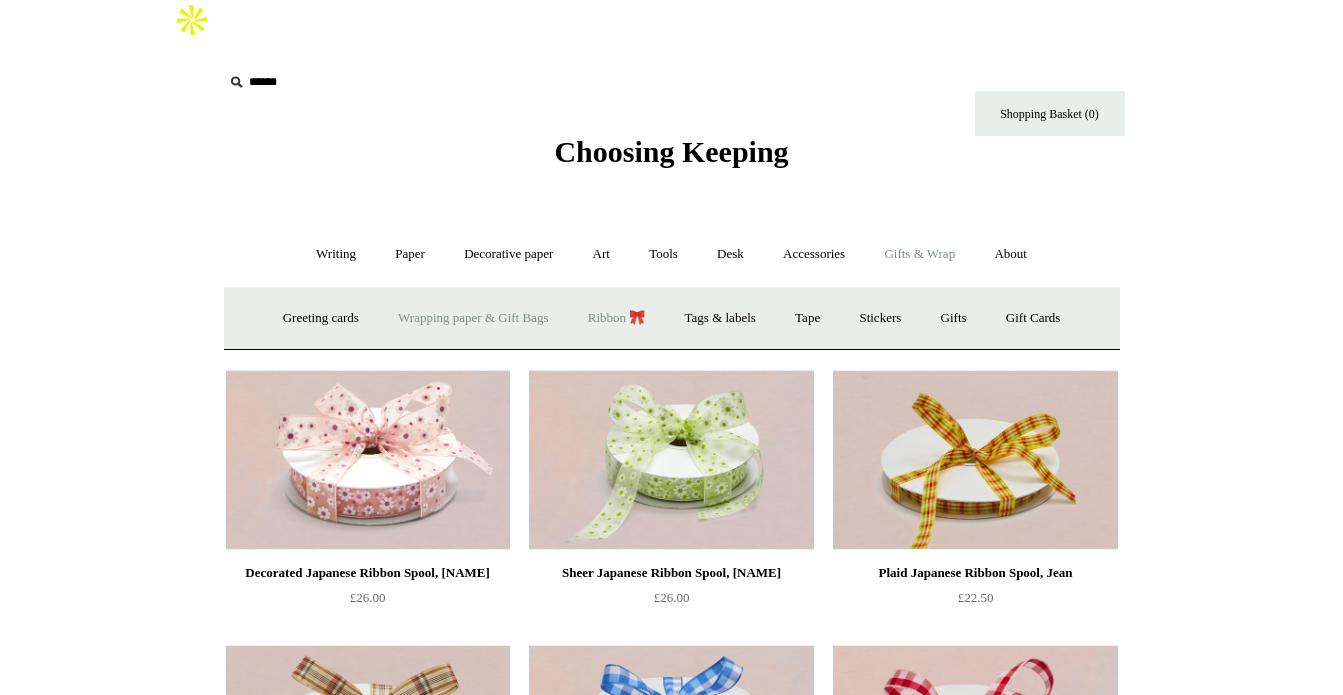 click on "Wrapping paper & Gift Bags" at bounding box center [473, 318] 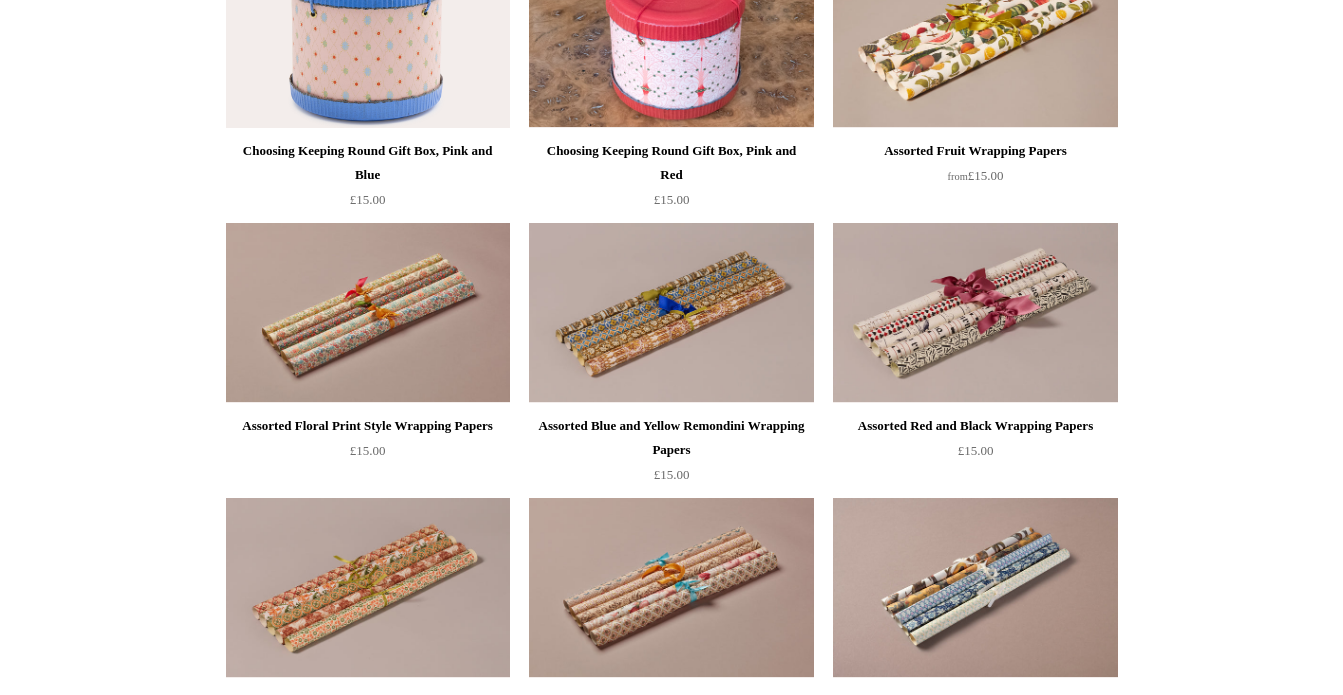 scroll, scrollTop: 0, scrollLeft: 0, axis: both 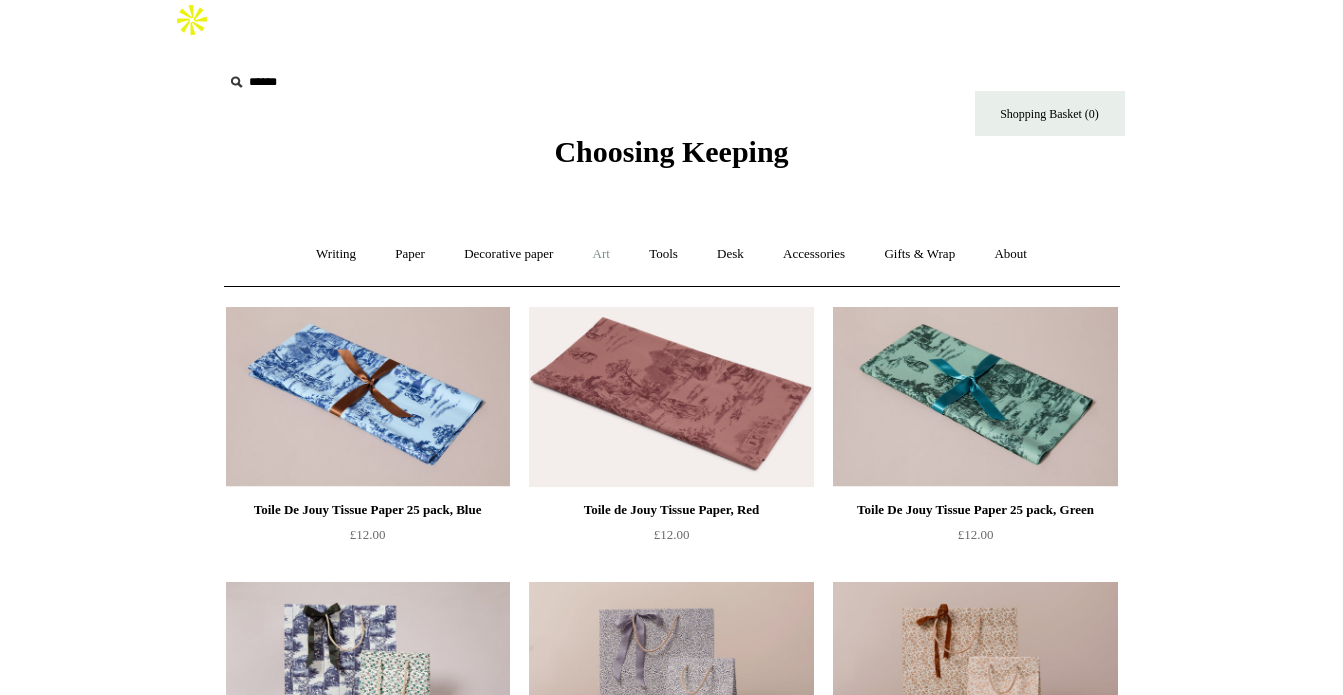 click on "Art +" at bounding box center [601, 254] 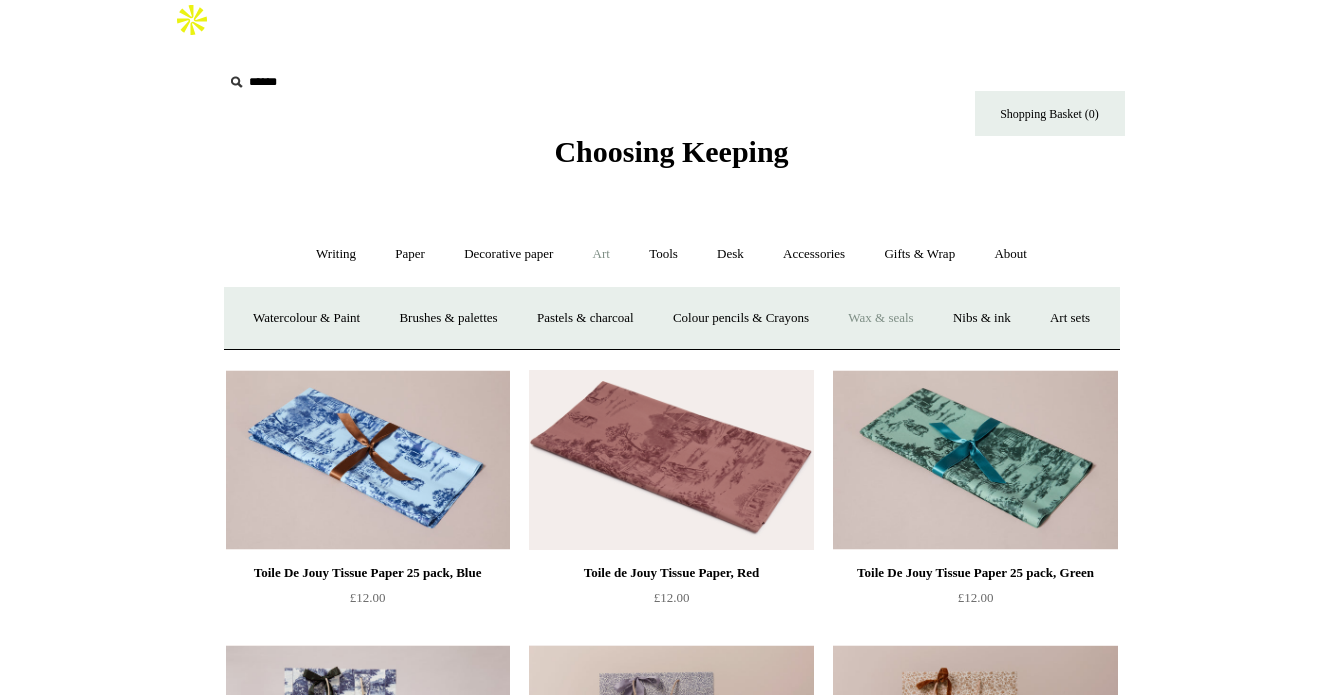 click on "Wax & seals" at bounding box center (880, 318) 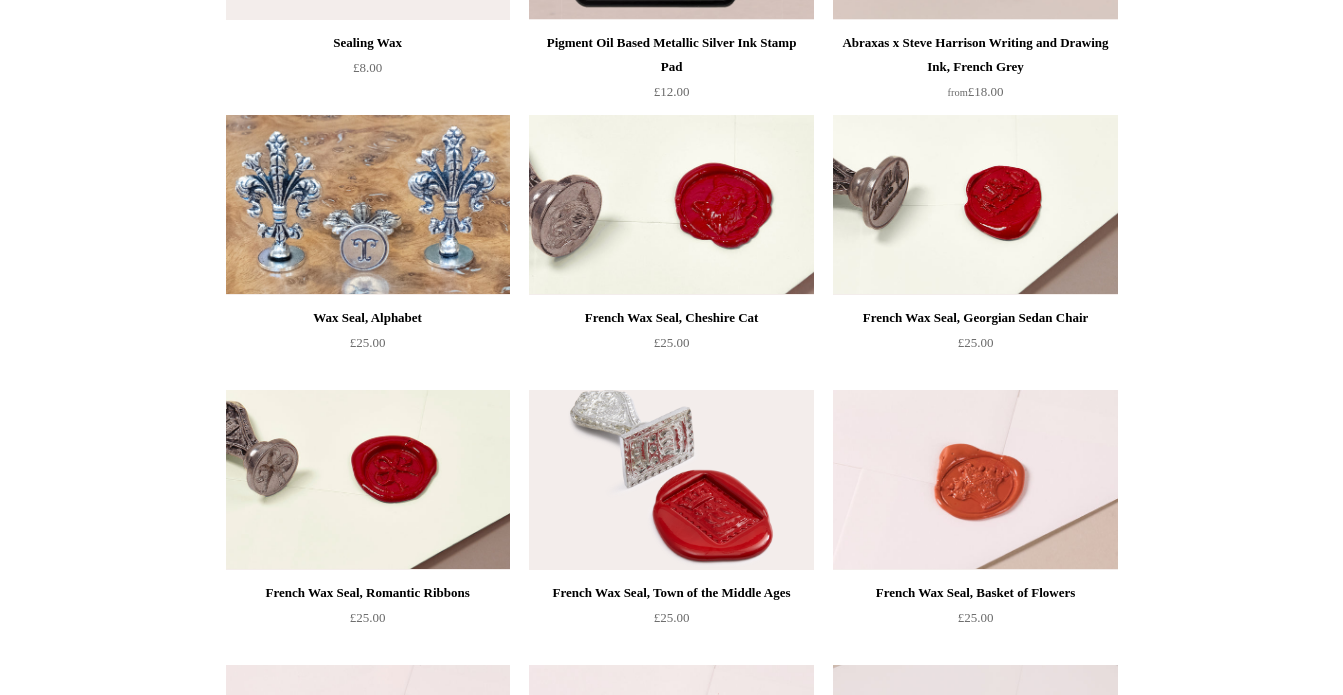 scroll, scrollTop: 0, scrollLeft: 0, axis: both 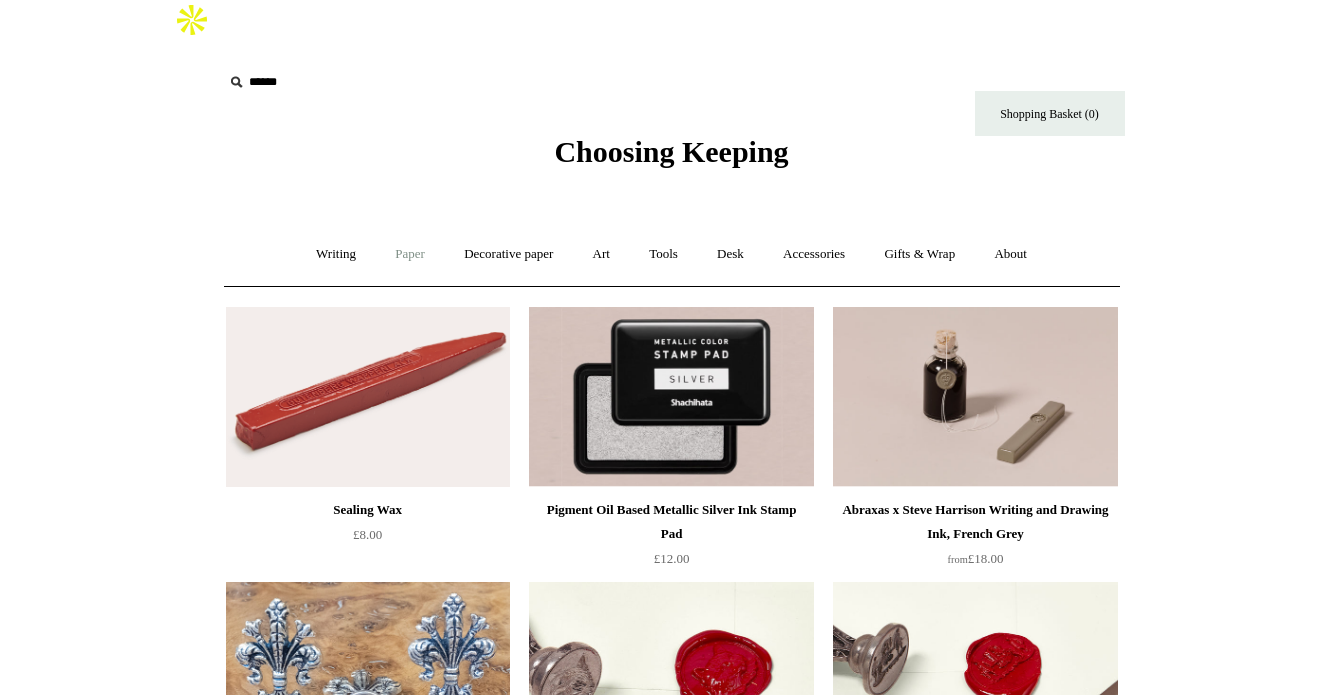 click on "Paper +" at bounding box center [410, 254] 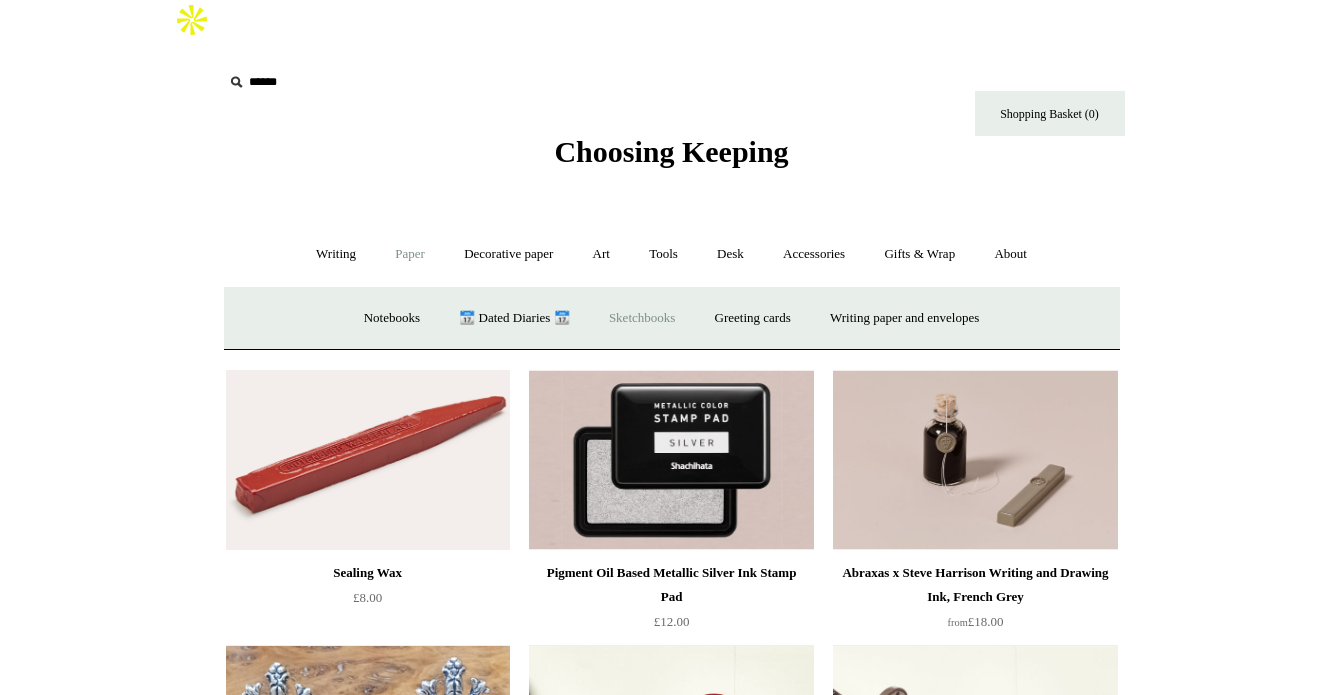 click on "Sketchbooks +" at bounding box center [642, 318] 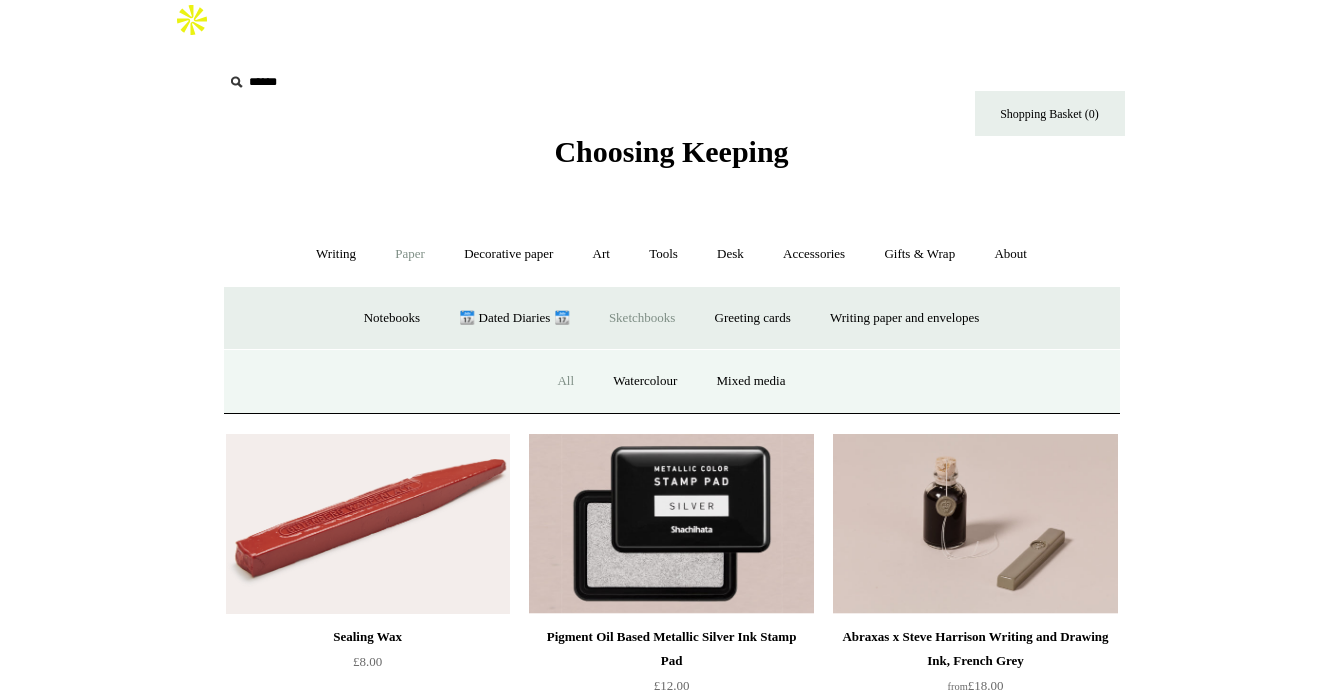 click on "All" at bounding box center [565, 381] 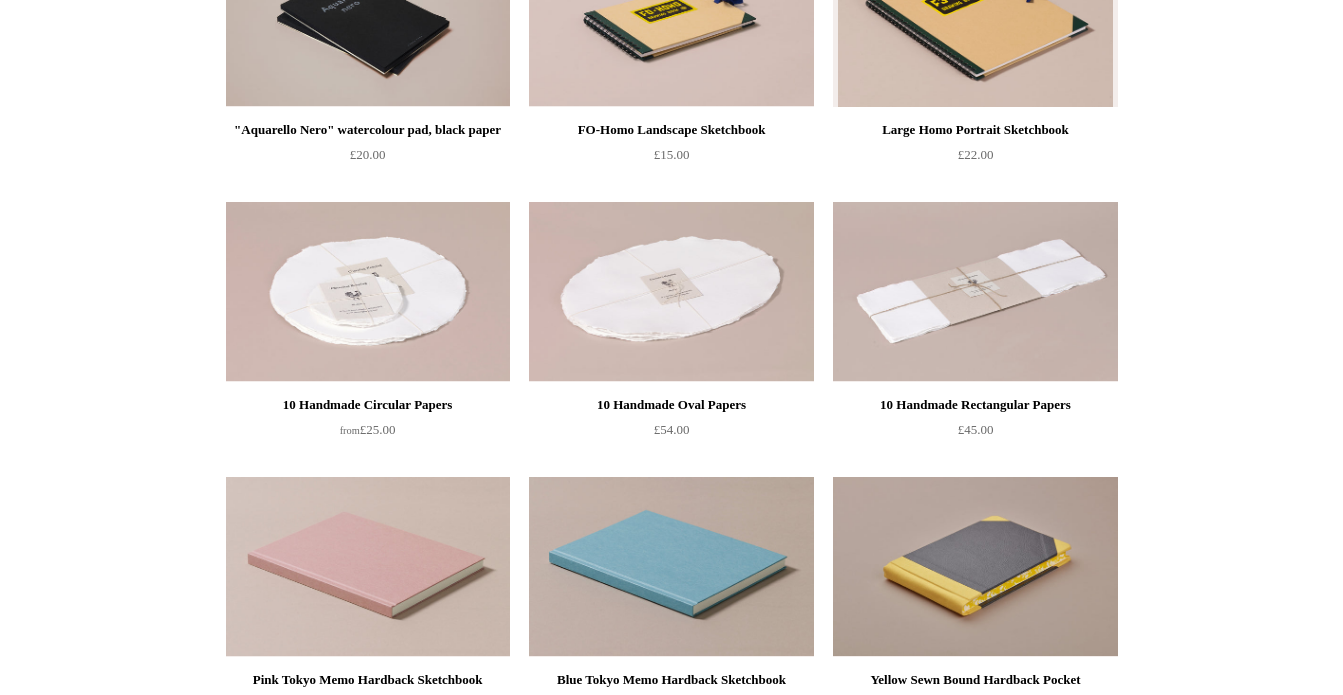 scroll, scrollTop: 0, scrollLeft: 0, axis: both 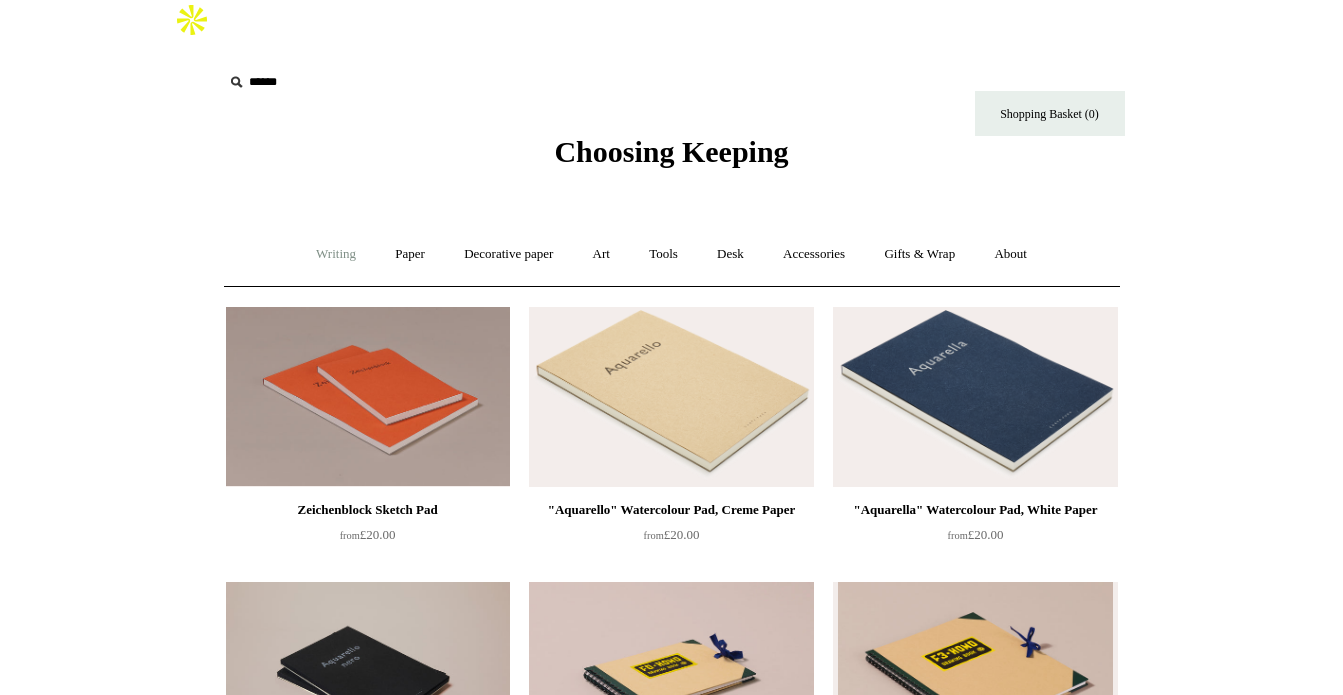 click on "Writing +" at bounding box center [336, 254] 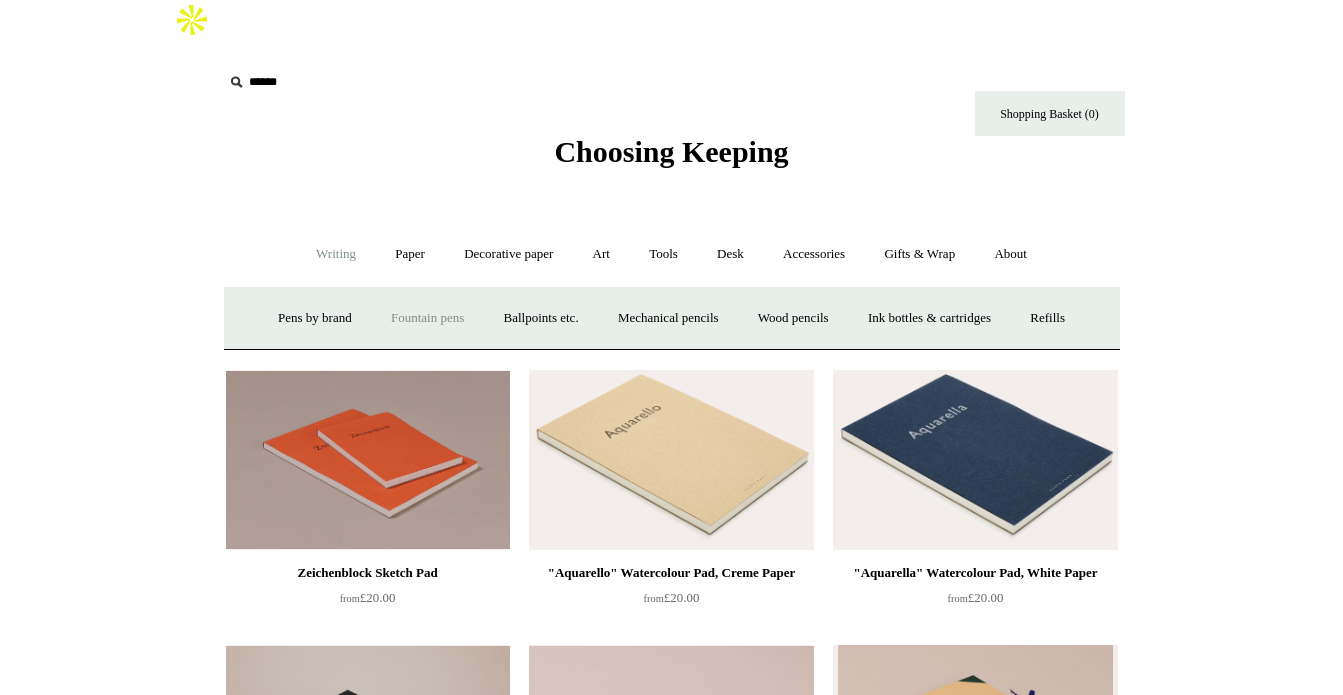 click on "Fountain pens +" at bounding box center (427, 318) 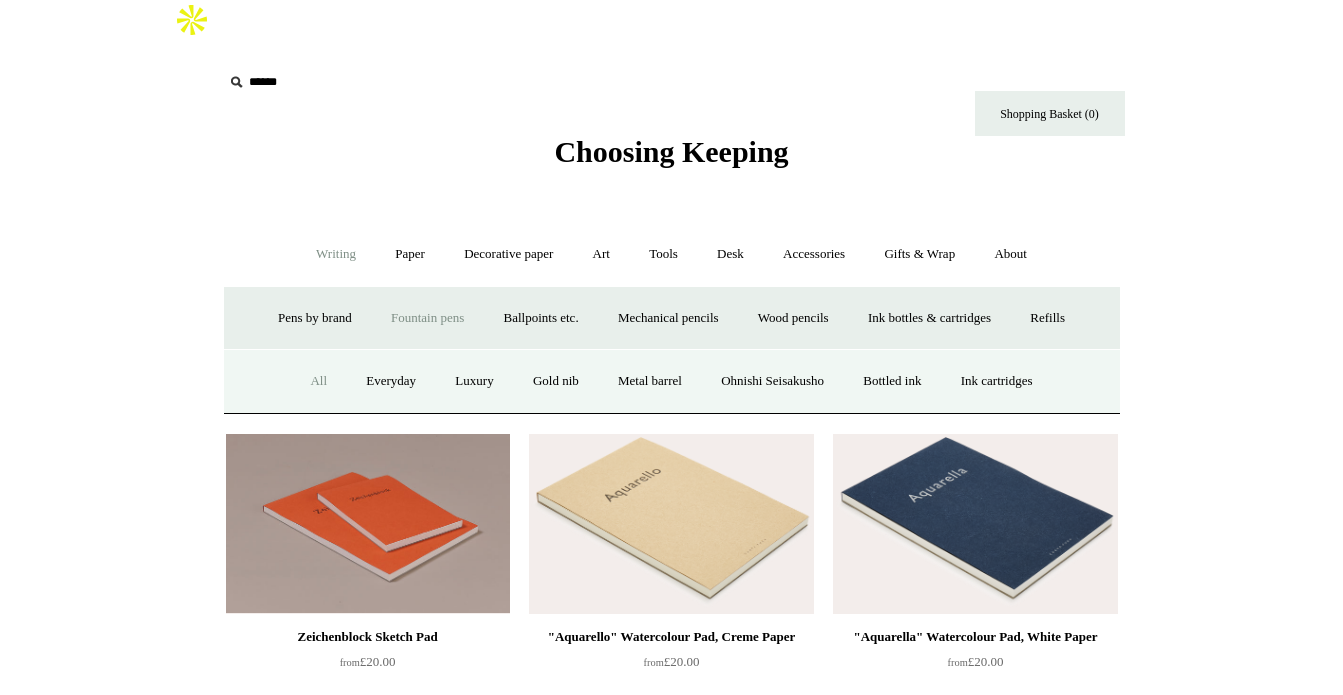 click on "All" at bounding box center [318, 381] 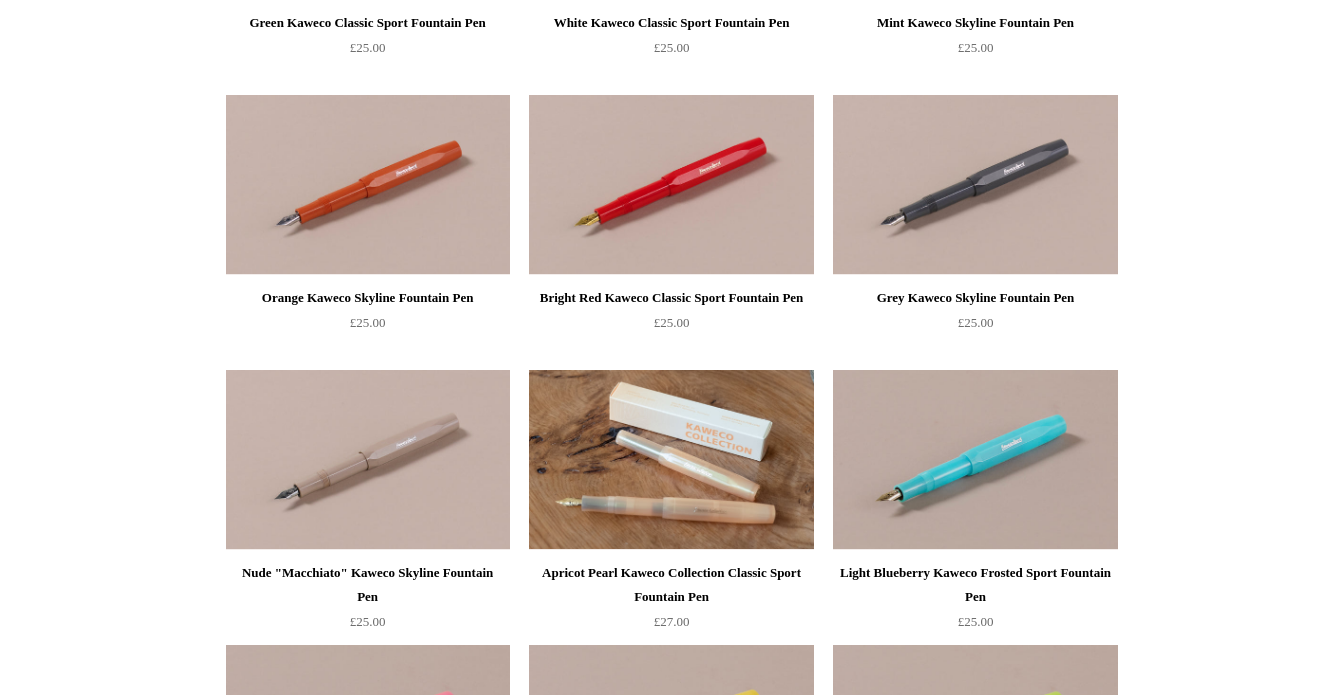 scroll, scrollTop: 0, scrollLeft: 0, axis: both 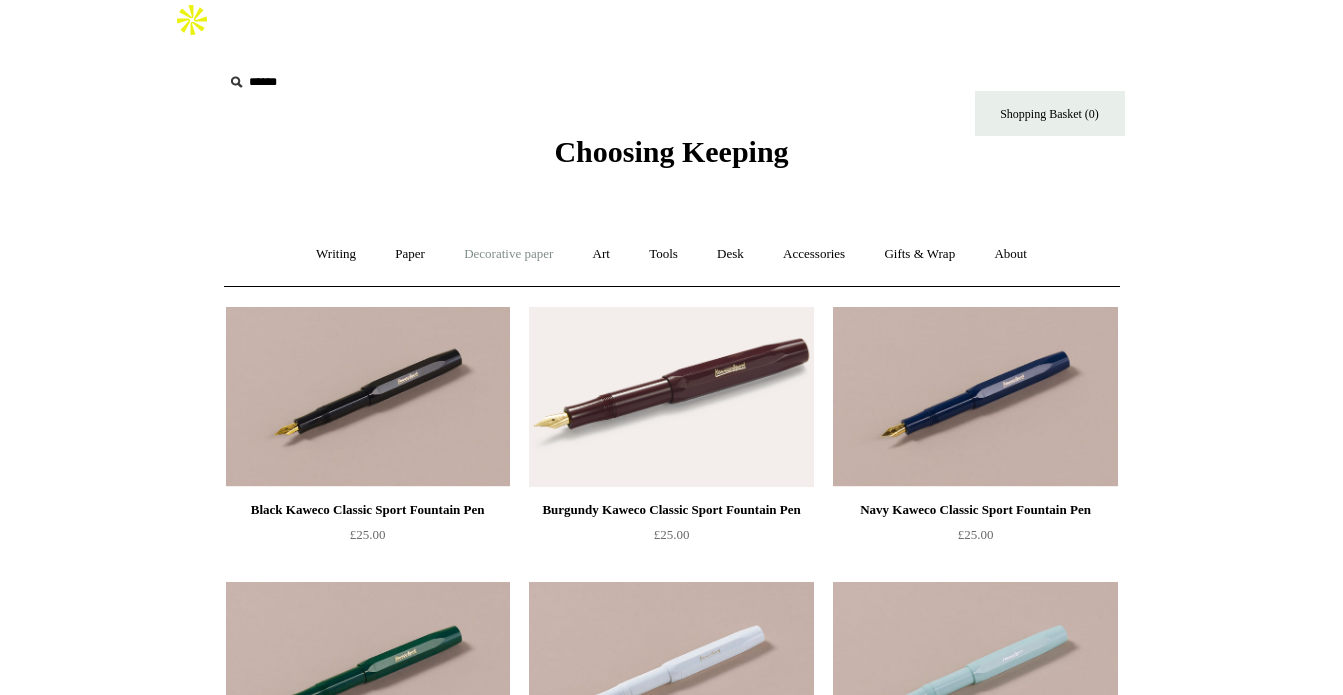 click on "Decorative paper +" at bounding box center (508, 254) 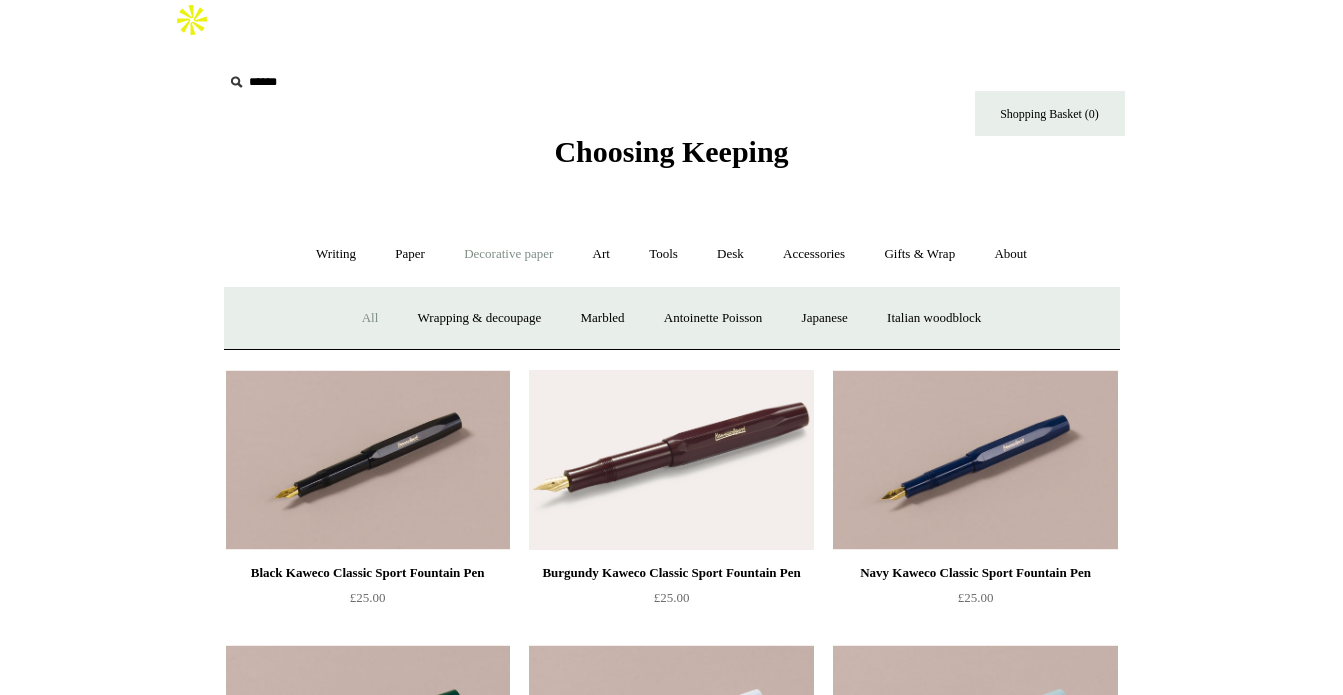 click on "All" at bounding box center (370, 318) 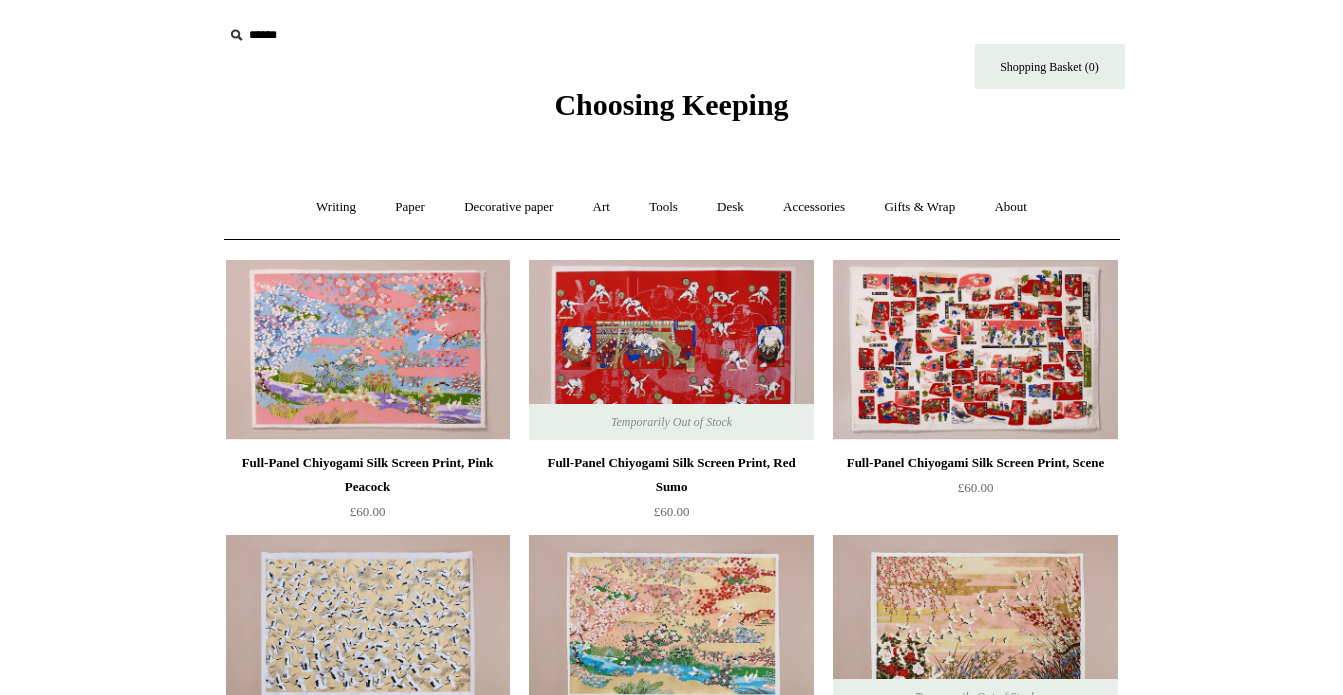 scroll, scrollTop: 0, scrollLeft: 0, axis: both 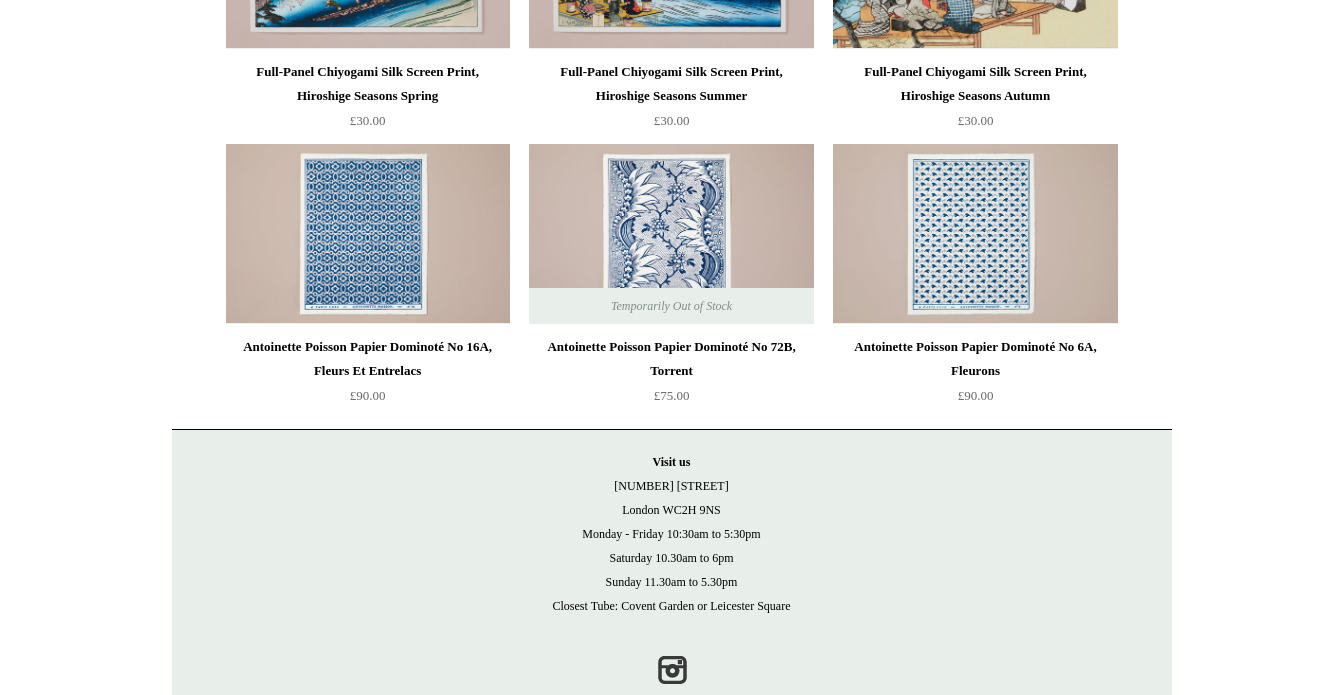 drag, startPoint x: 966, startPoint y: 184, endPoint x: 872, endPoint y: 1, distance: 205.73041 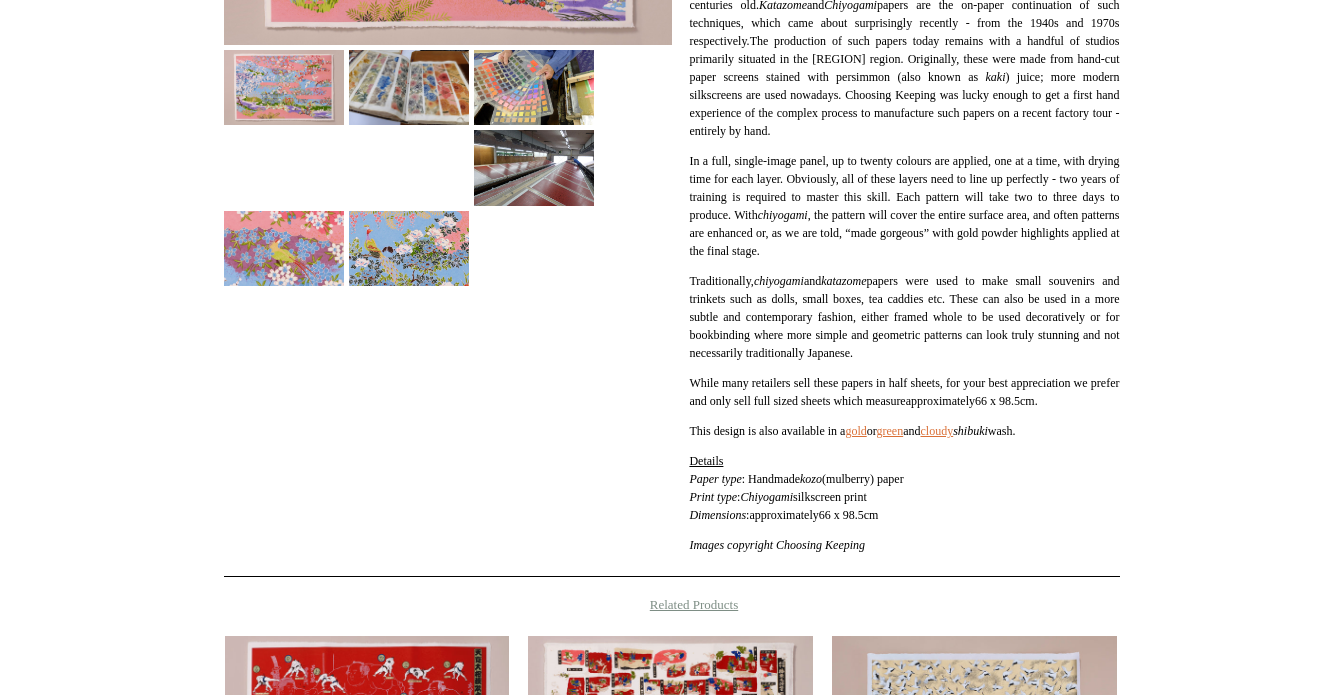 scroll, scrollTop: 411, scrollLeft: 0, axis: vertical 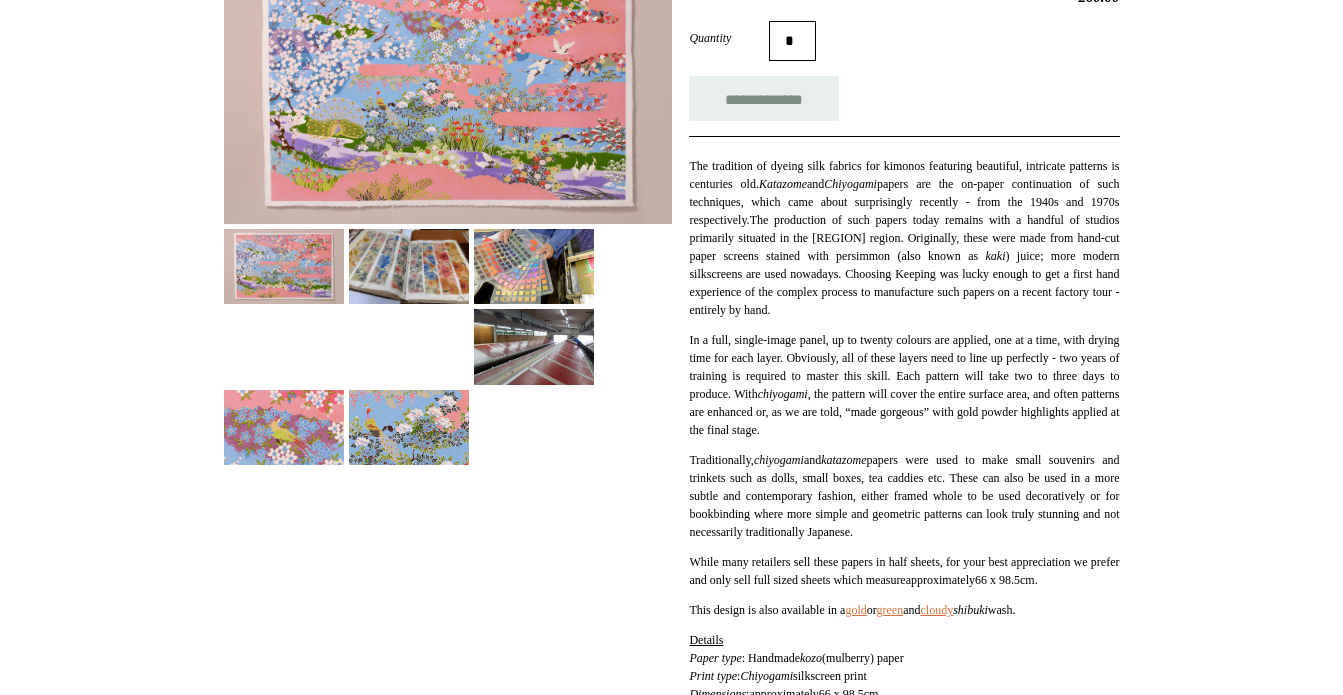 click at bounding box center [448, 83] 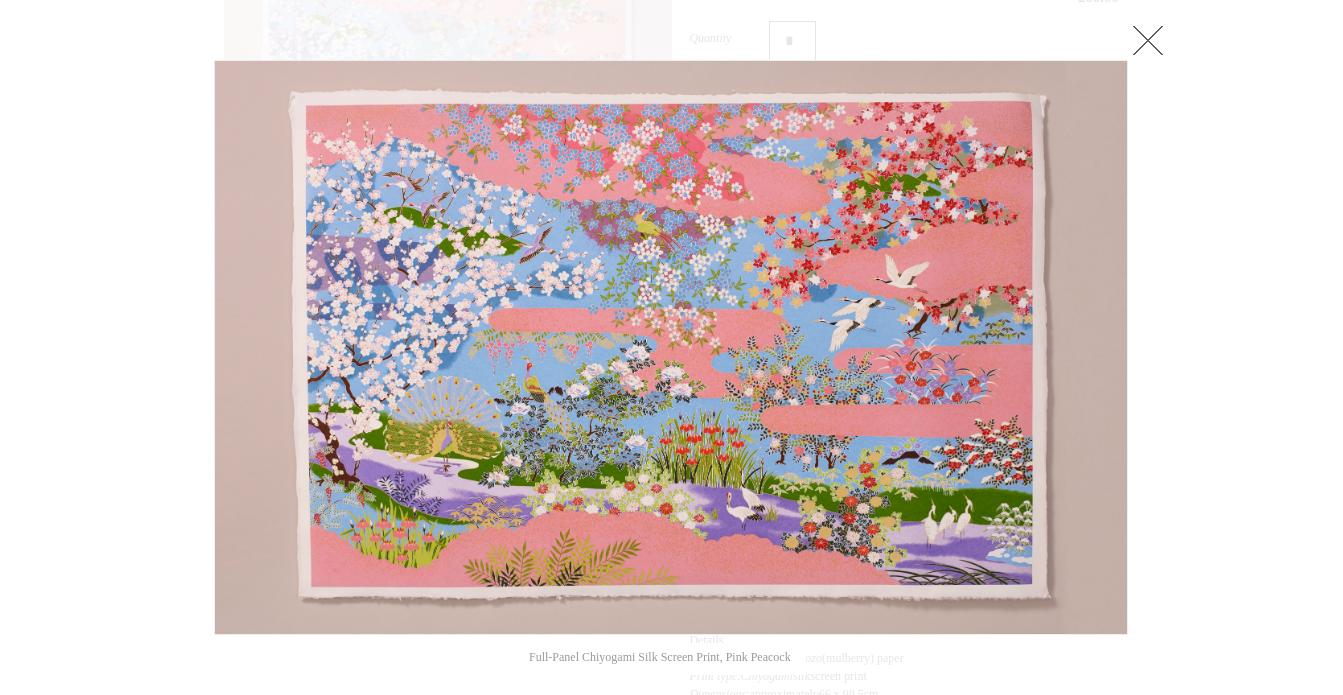 click at bounding box center (1148, 40) 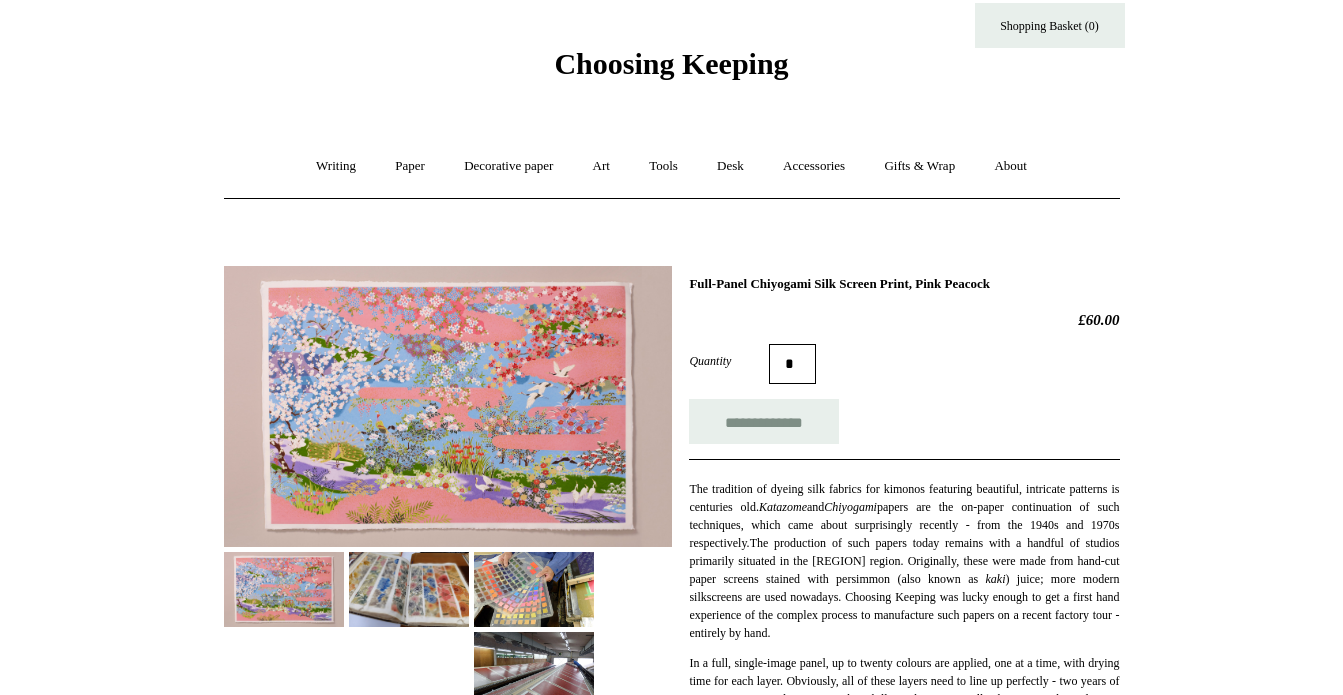 scroll, scrollTop: 0, scrollLeft: 0, axis: both 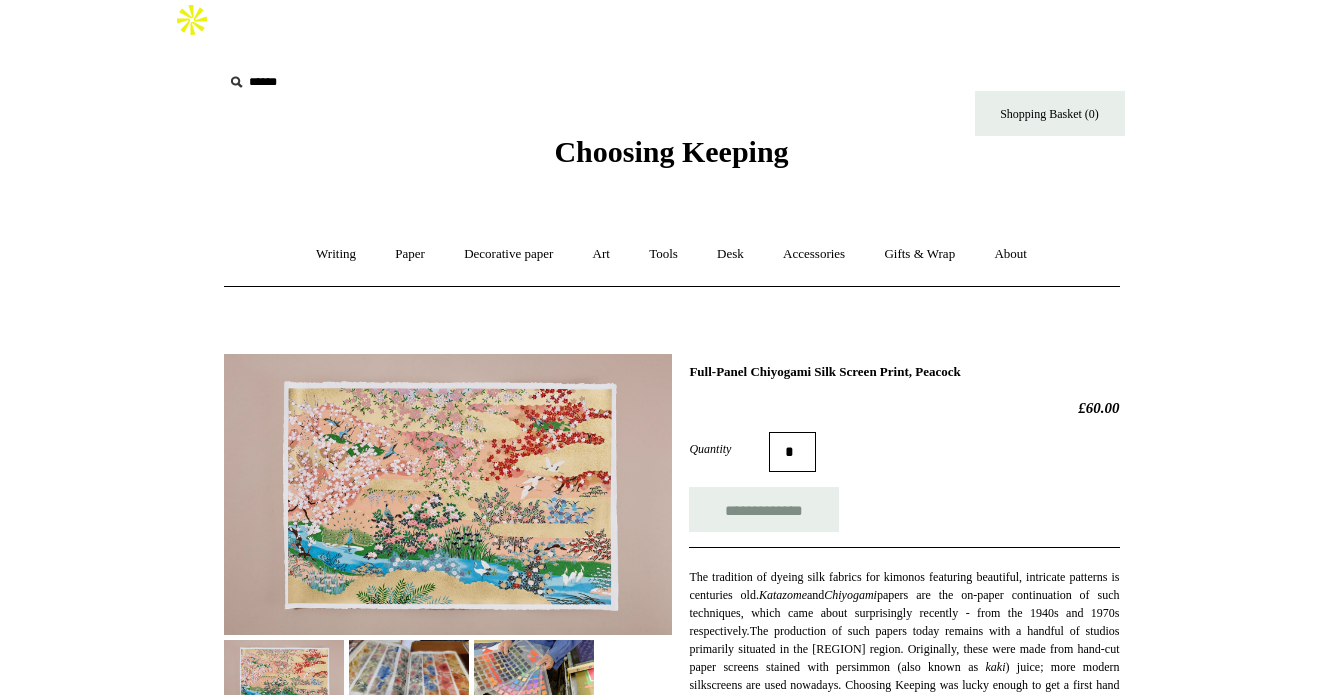 click at bounding box center [448, 494] 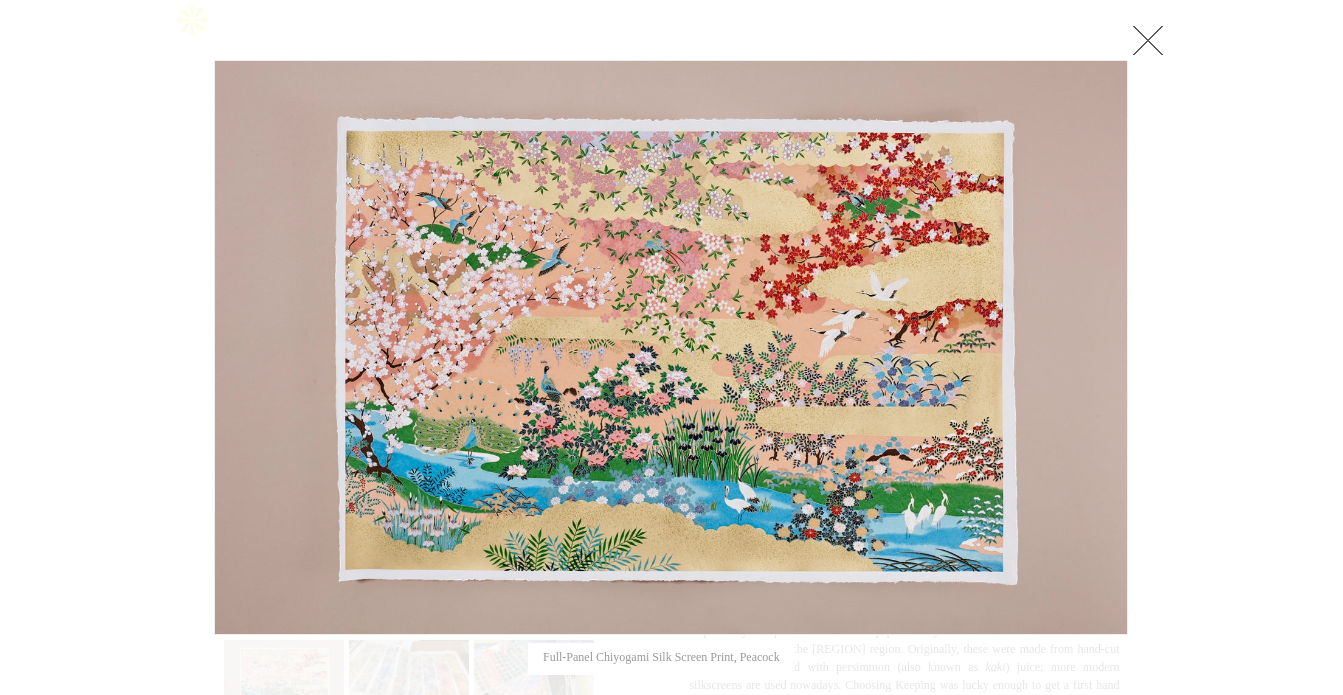 click at bounding box center [1148, 40] 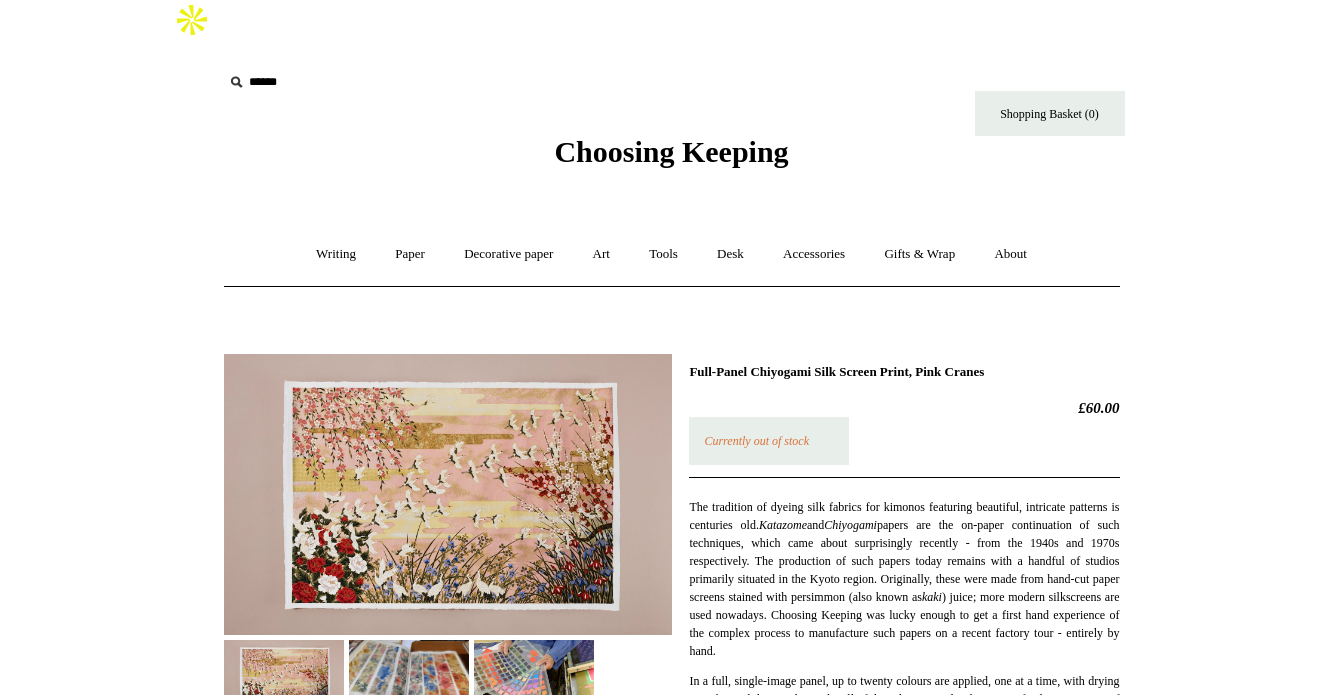 scroll, scrollTop: 0, scrollLeft: 0, axis: both 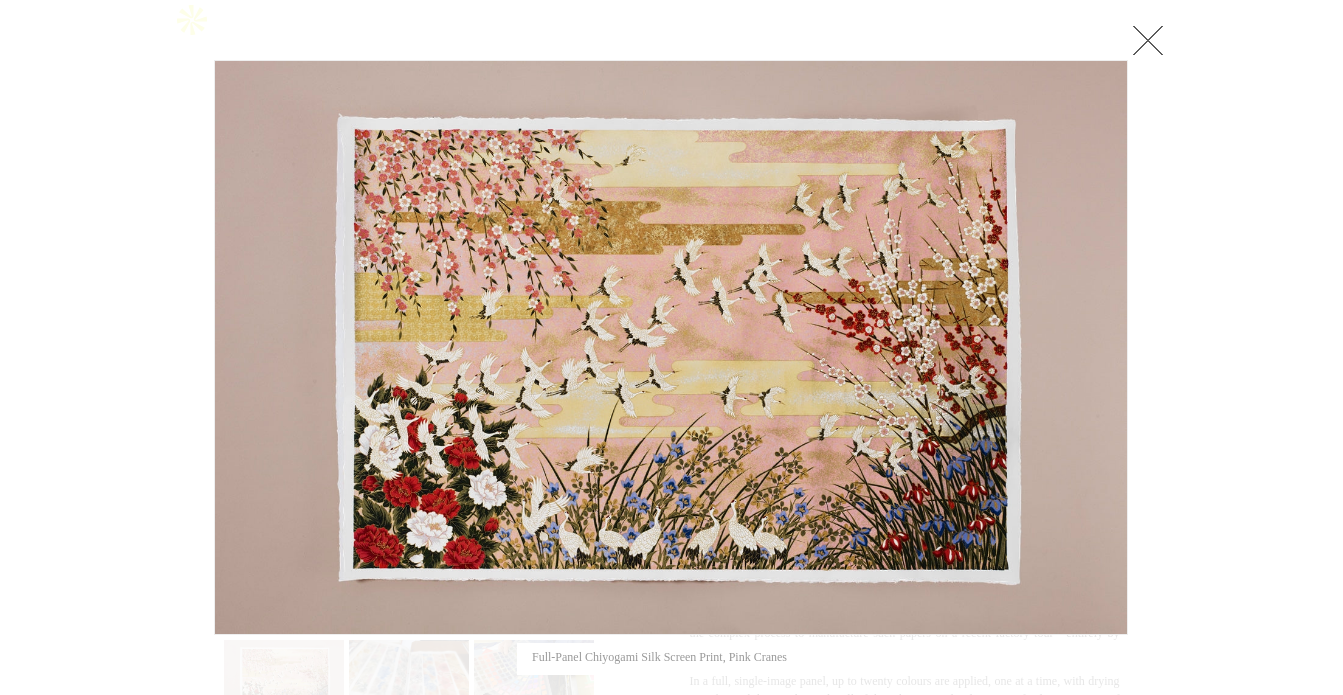 click at bounding box center [1148, 40] 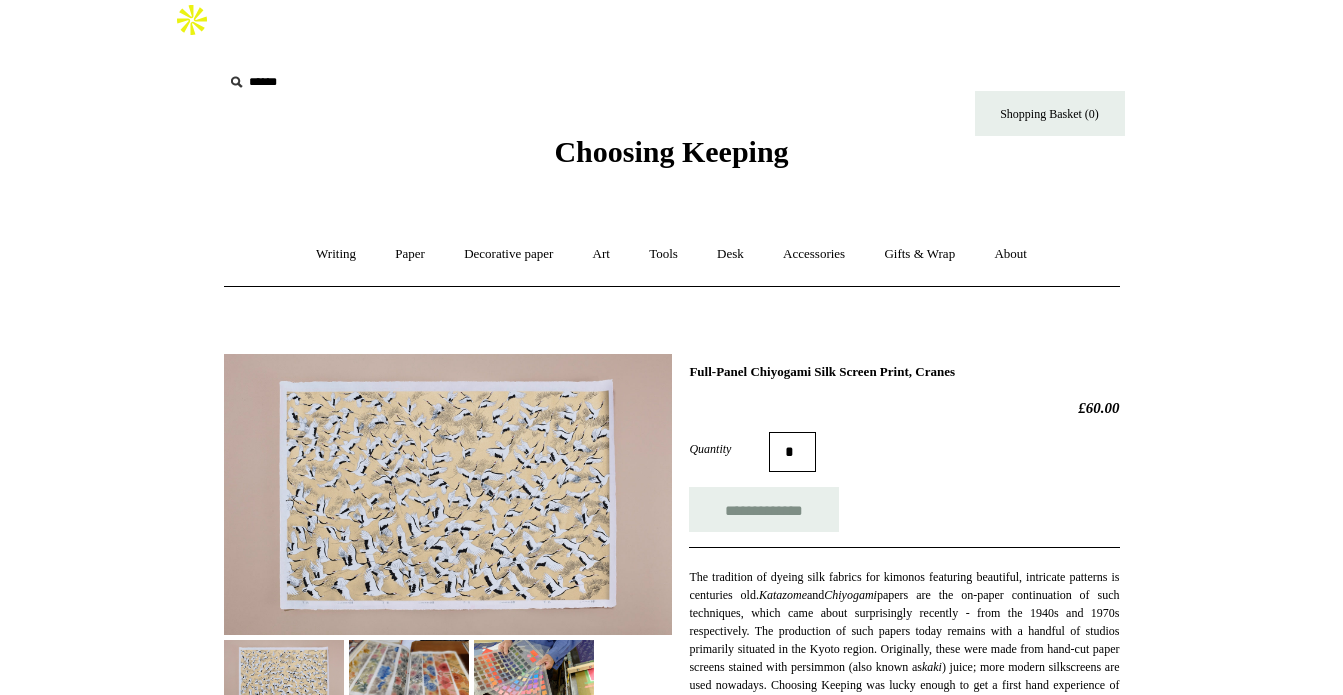 scroll, scrollTop: 0, scrollLeft: 0, axis: both 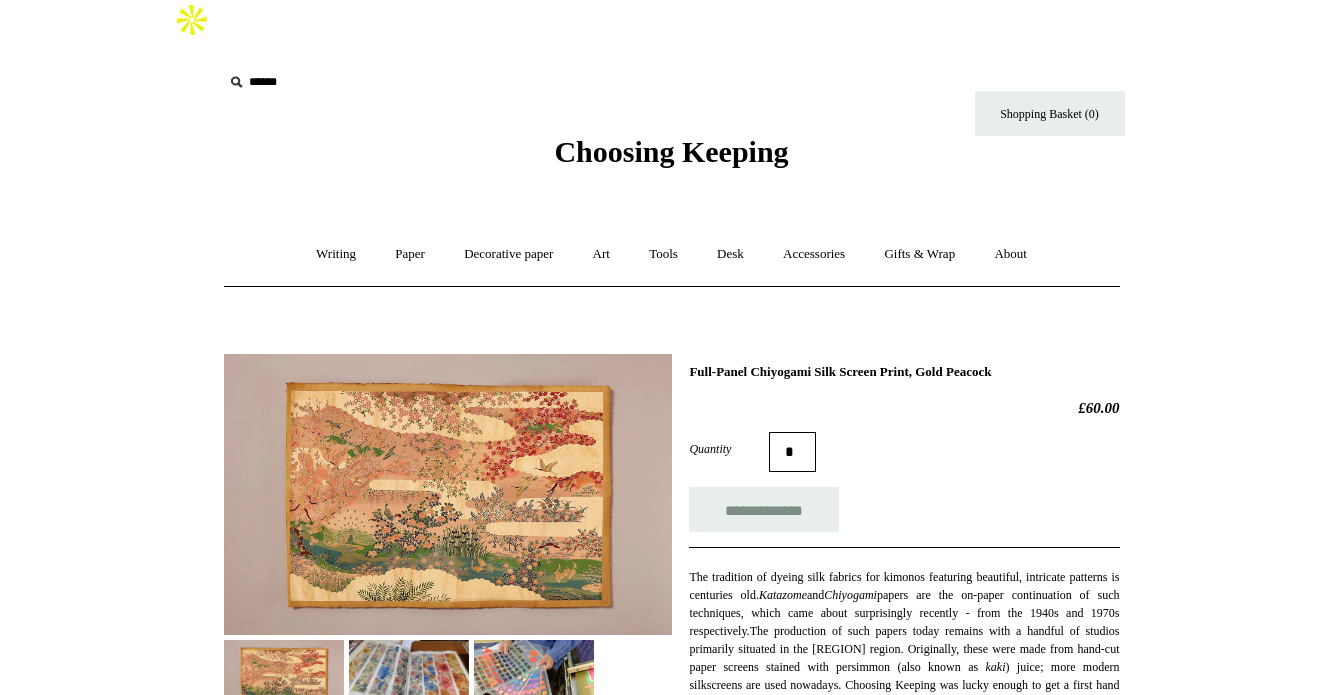 click at bounding box center [448, 494] 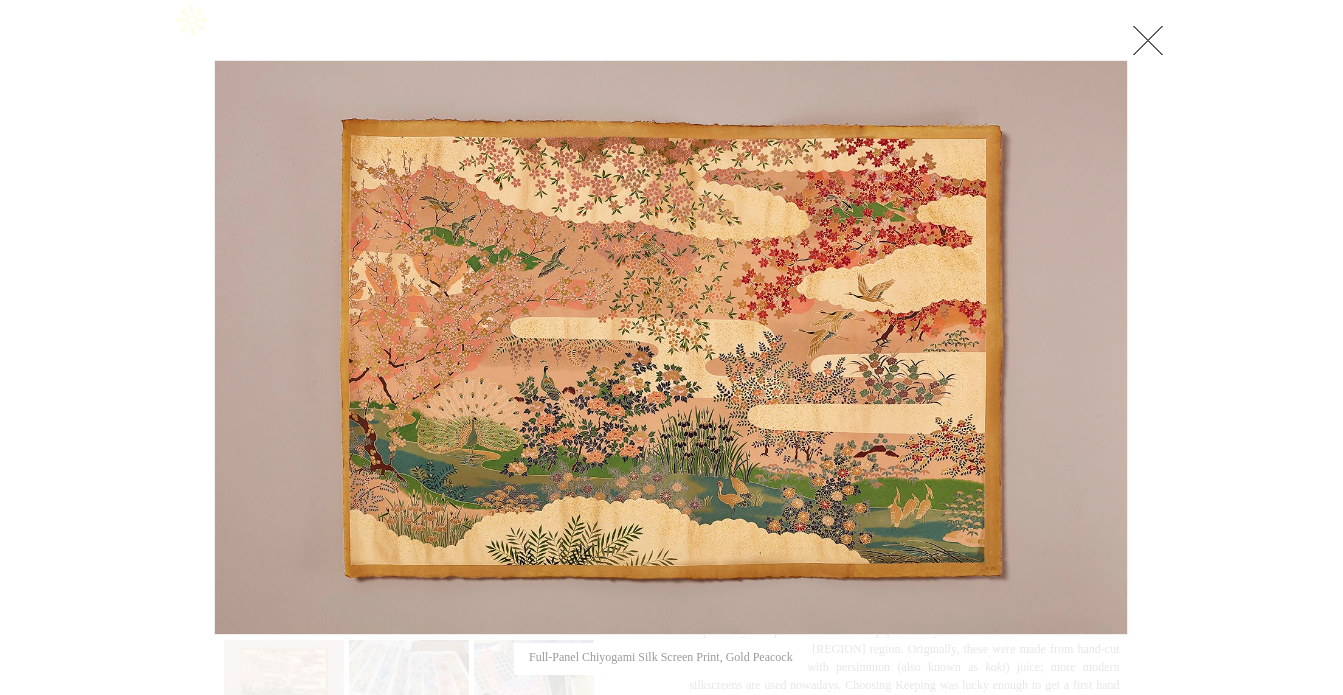 click at bounding box center (1148, 40) 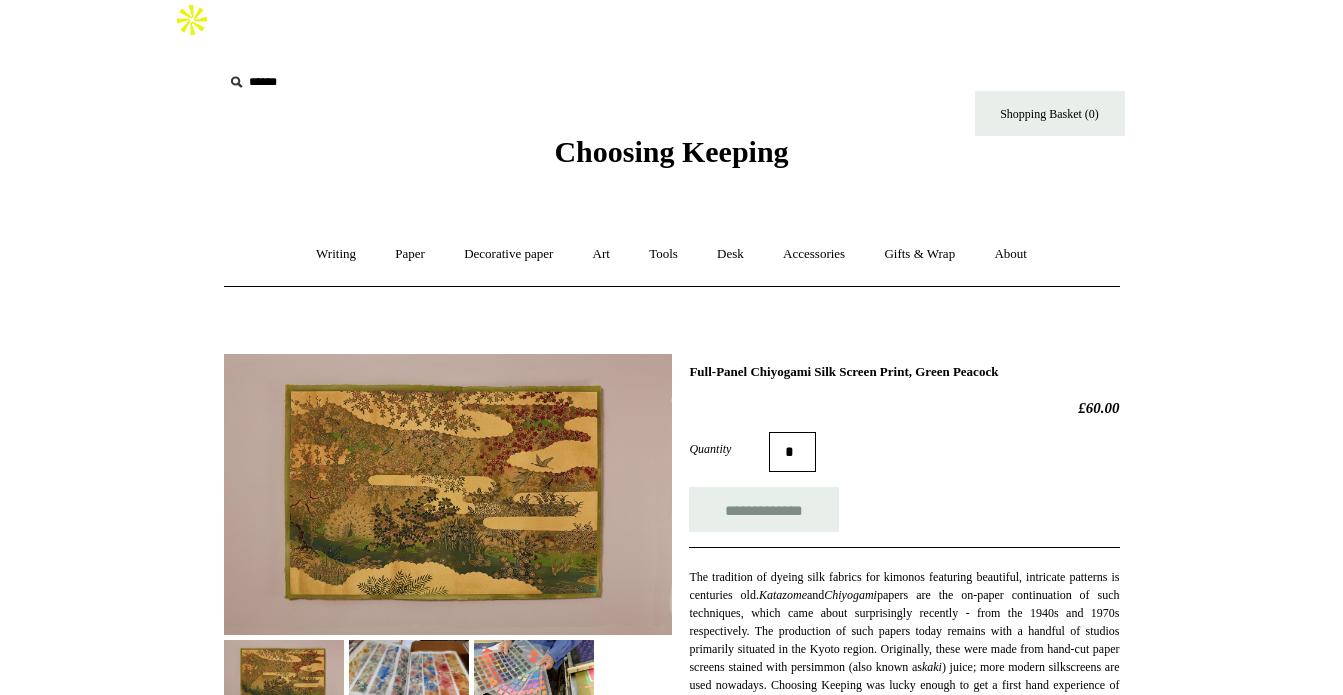 scroll, scrollTop: 0, scrollLeft: 0, axis: both 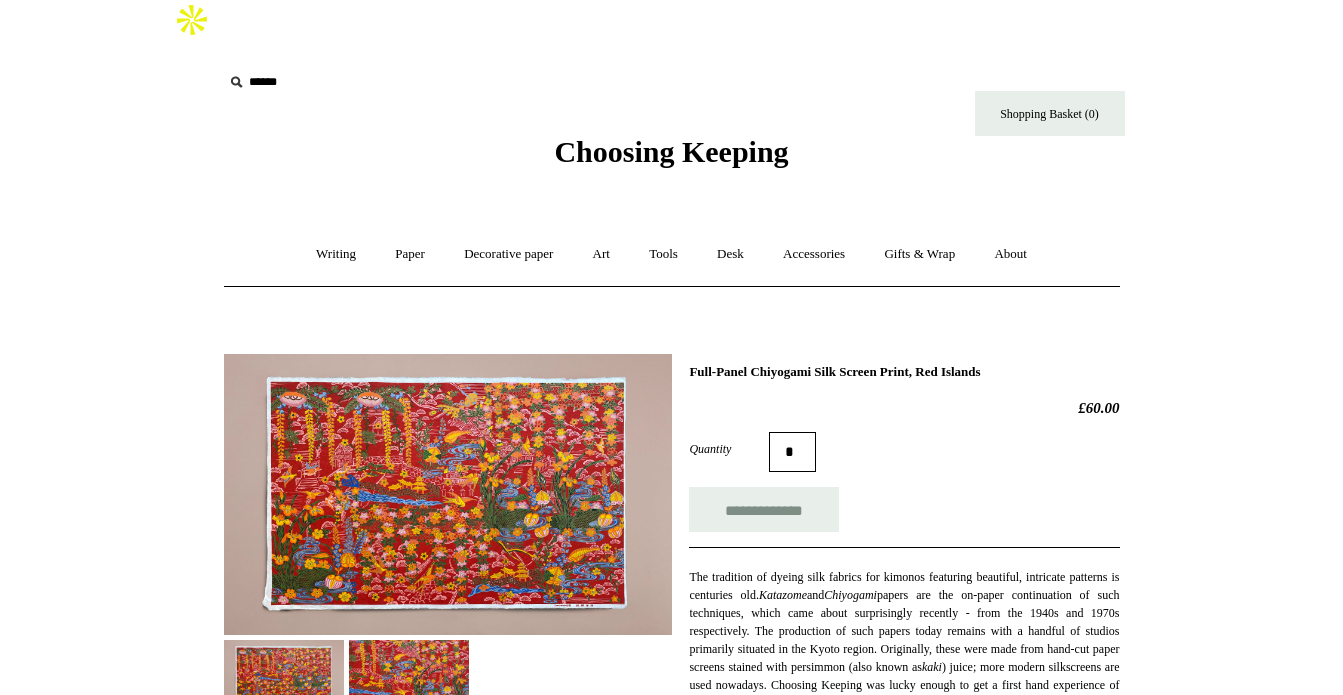 click at bounding box center (448, 494) 